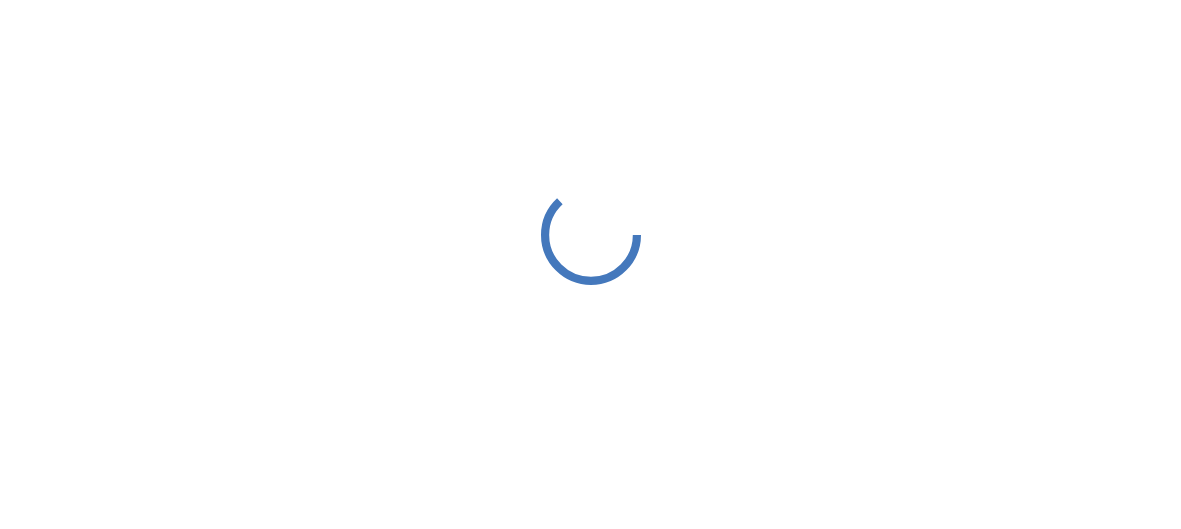 scroll, scrollTop: 0, scrollLeft: 0, axis: both 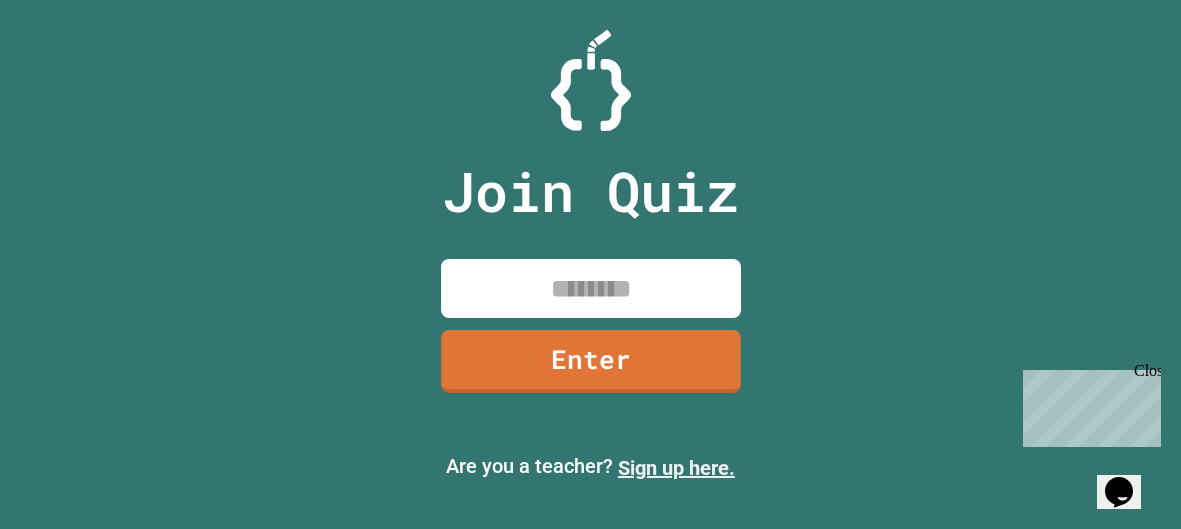 click on "Sign up here." at bounding box center (676, 468) 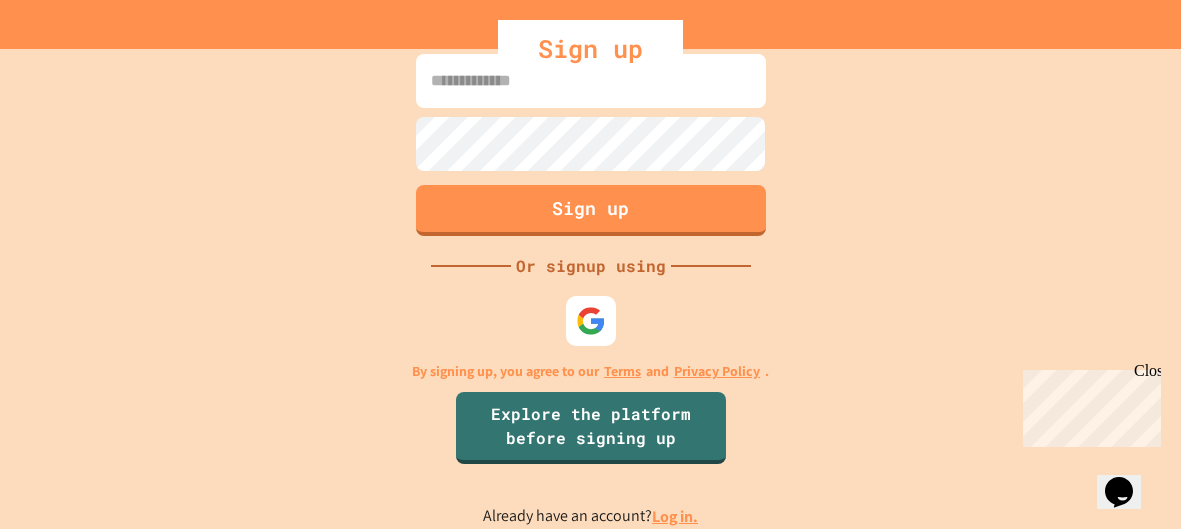 click on "Log in." at bounding box center (675, 516) 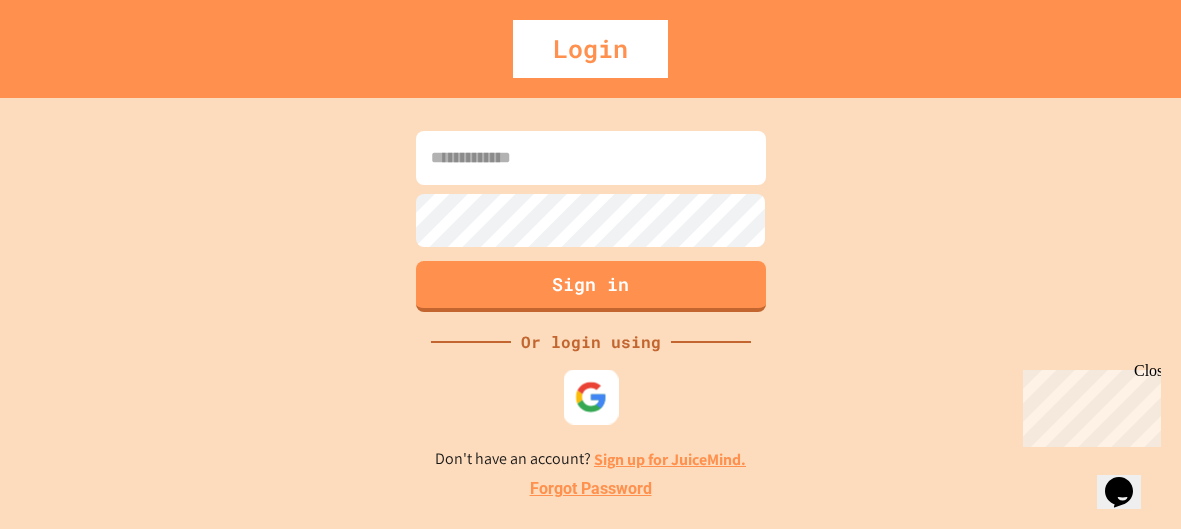 click at bounding box center (590, 397) 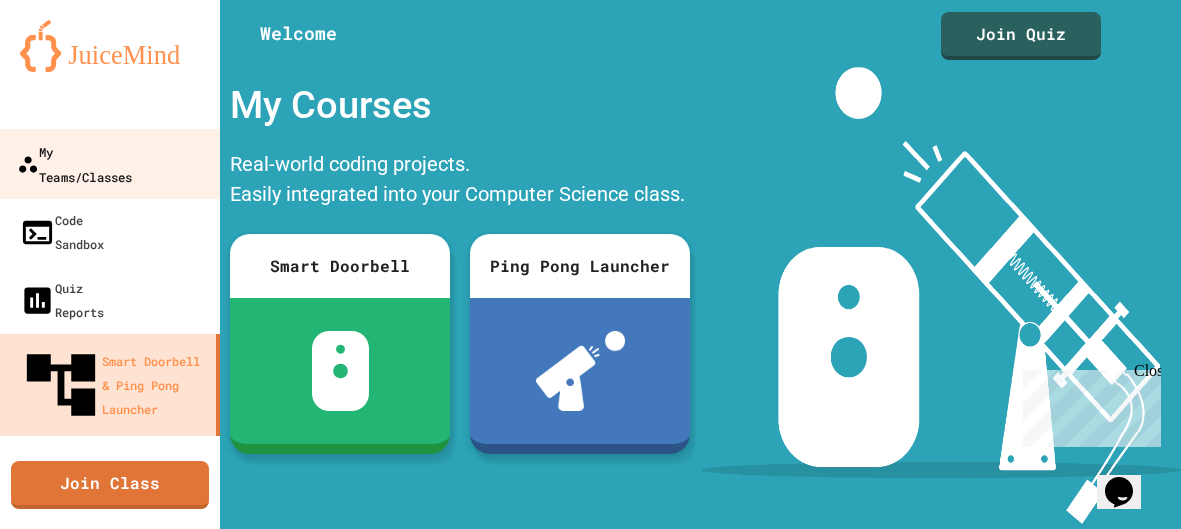click on "My Teams/Classes" at bounding box center [74, 163] 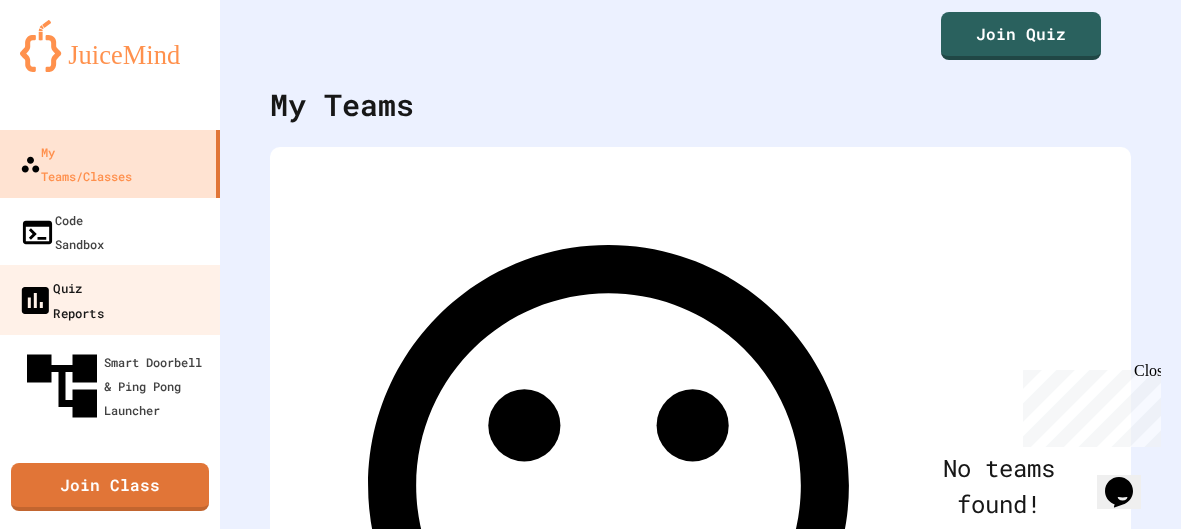 click on "Quiz Reports" at bounding box center [60, 299] 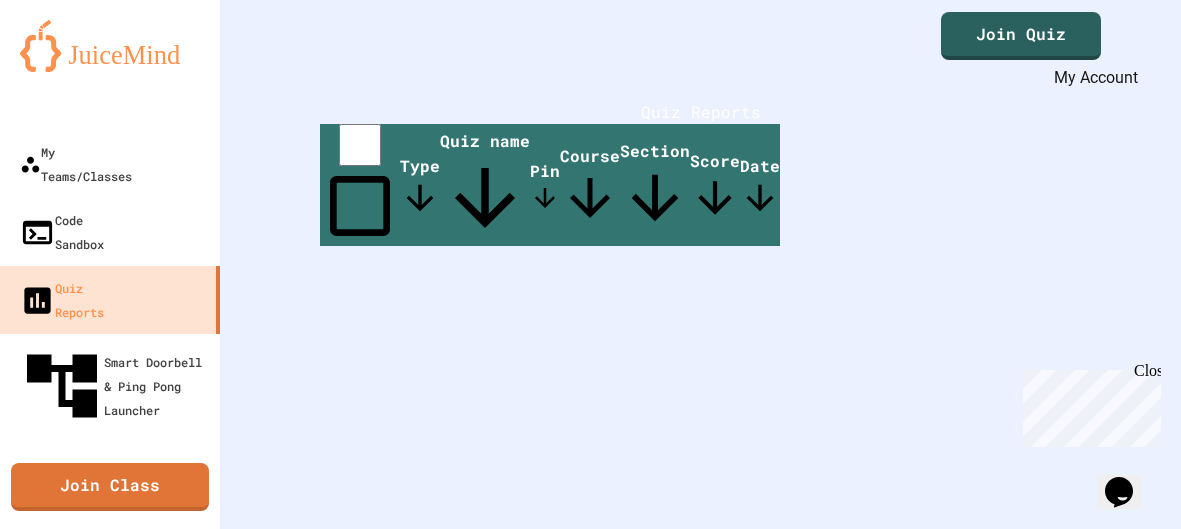 click 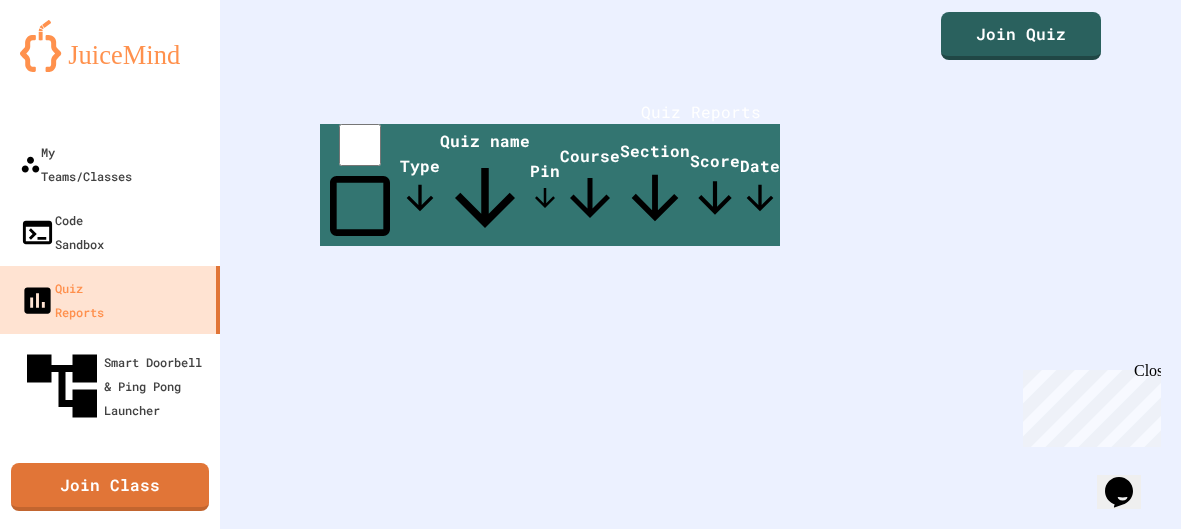 click on "Logout" at bounding box center [600, 1884] 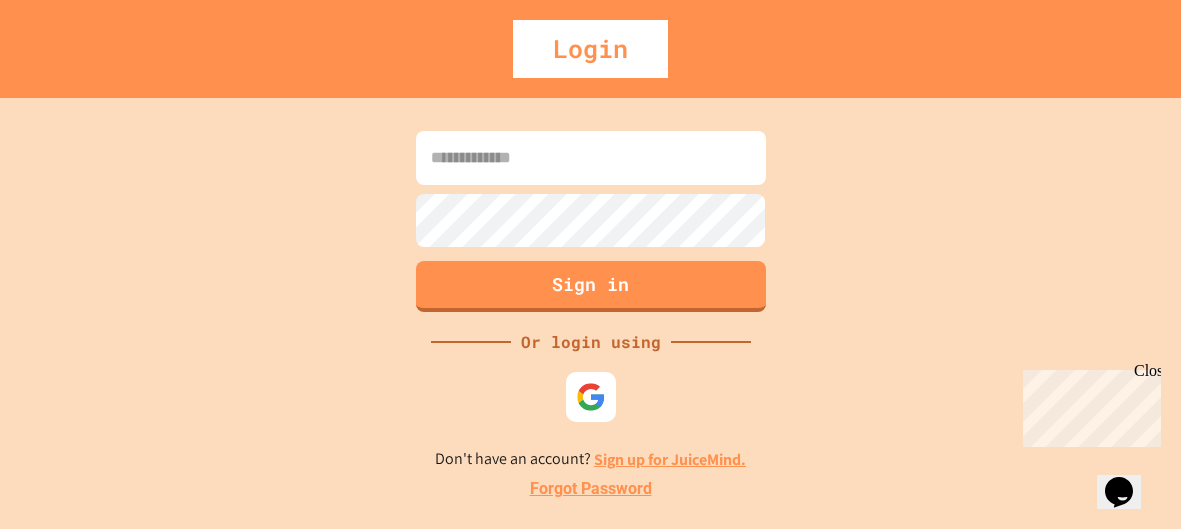 click at bounding box center [591, 158] 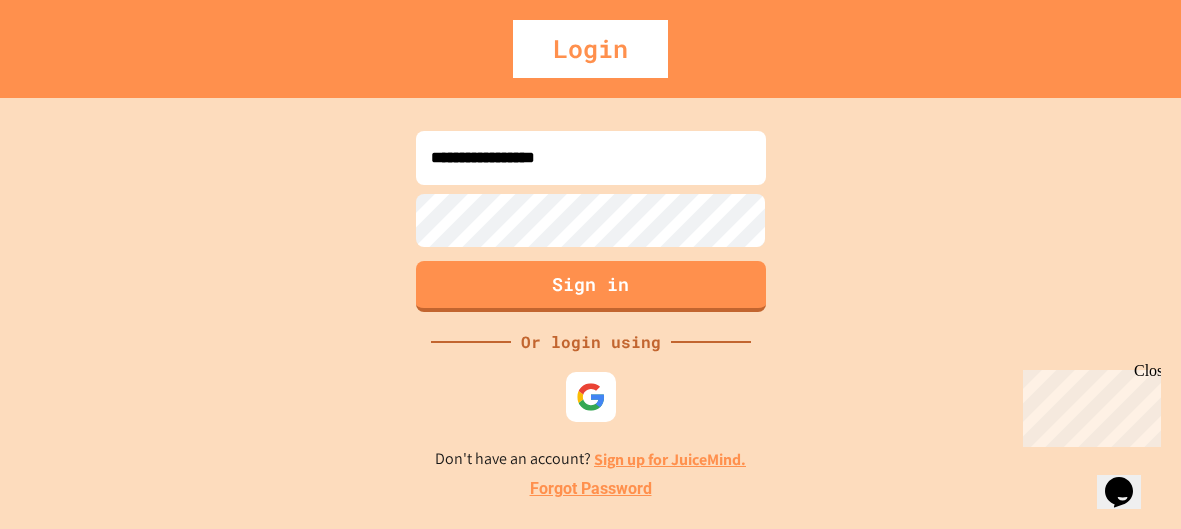 type on "**********" 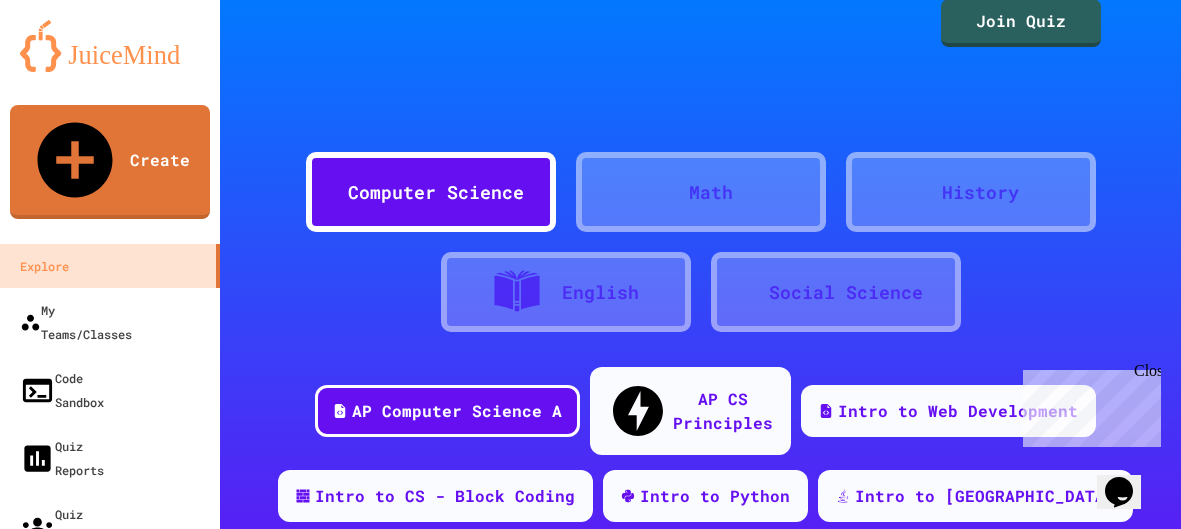 scroll, scrollTop: 153, scrollLeft: 0, axis: vertical 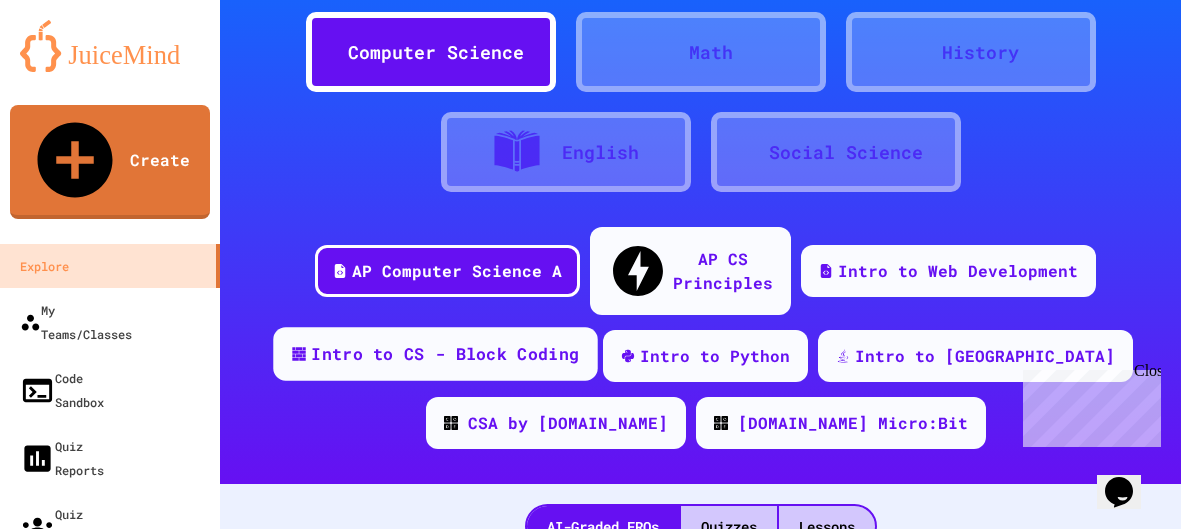 click on "Intro to CS - Block Coding" at bounding box center (445, 354) 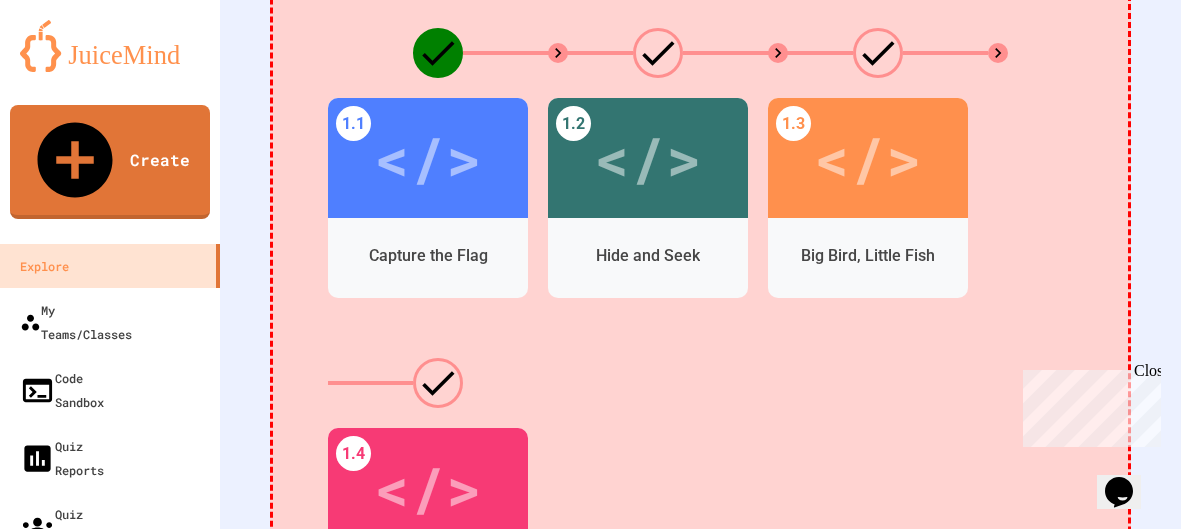 scroll, scrollTop: 672, scrollLeft: 0, axis: vertical 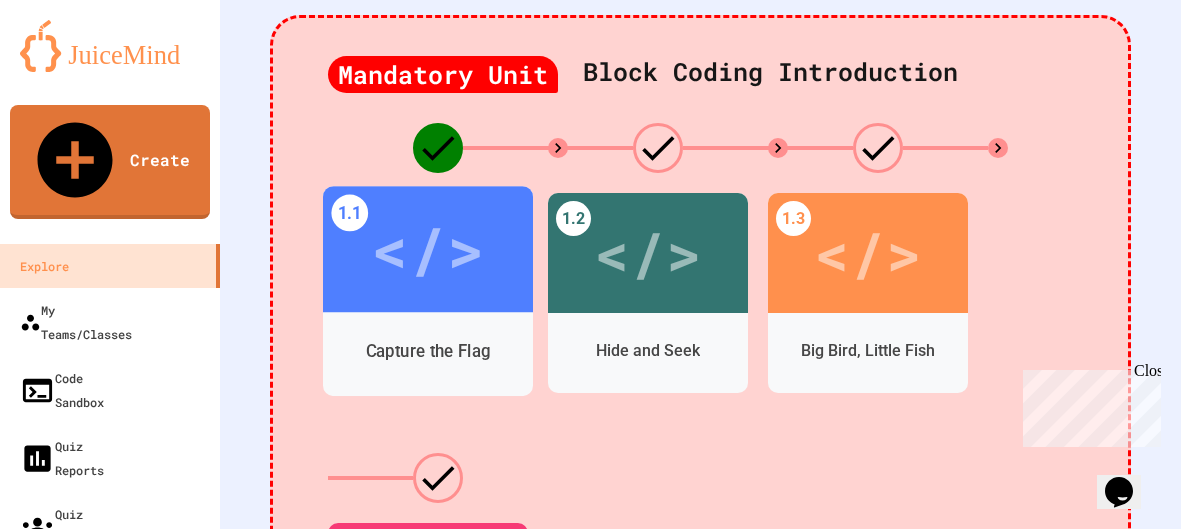 click on "Capture the Flag" at bounding box center (428, 351) 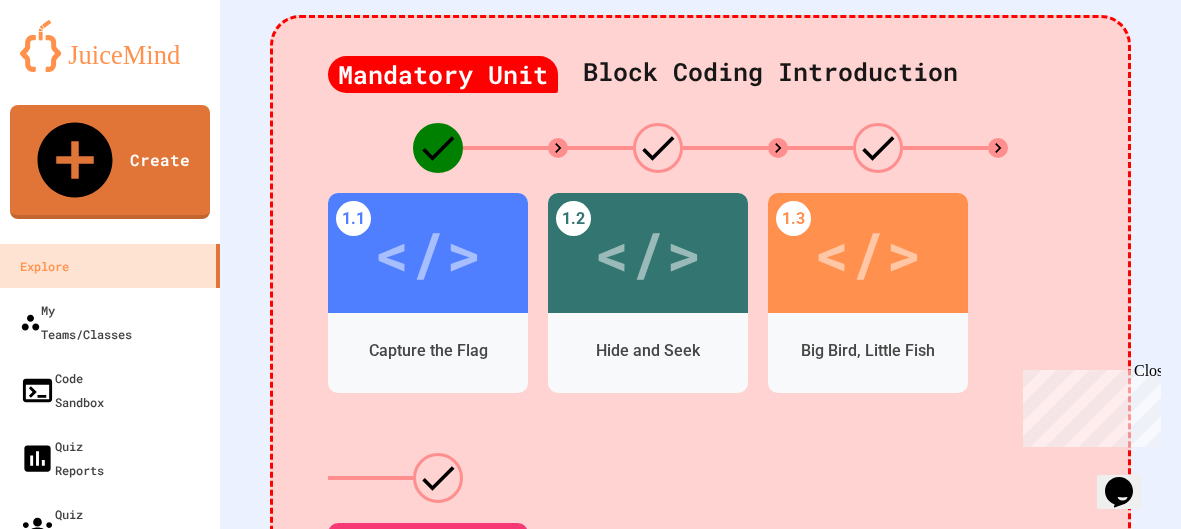 click 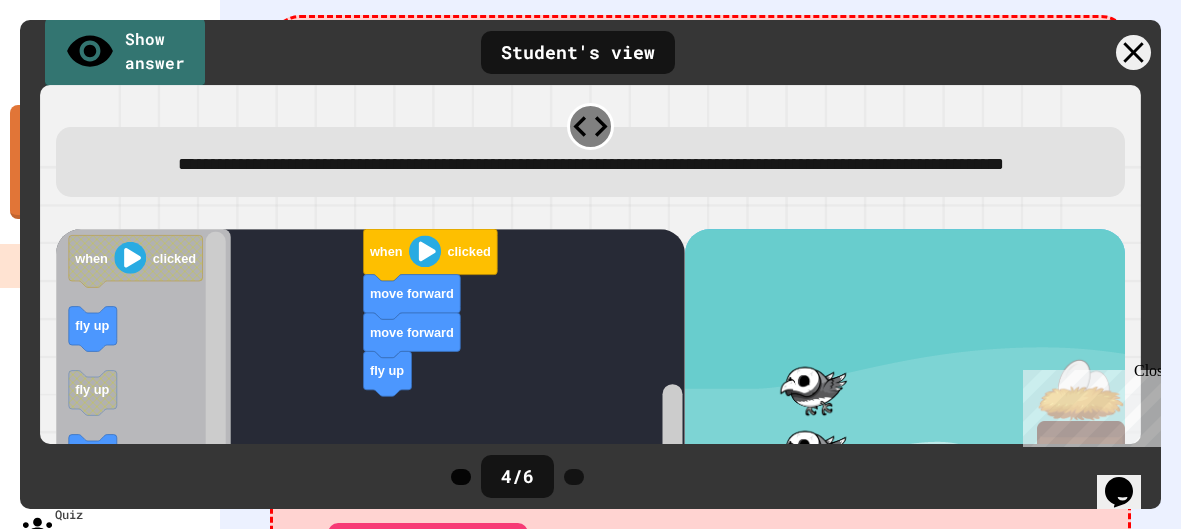 click at bounding box center (461, 477) 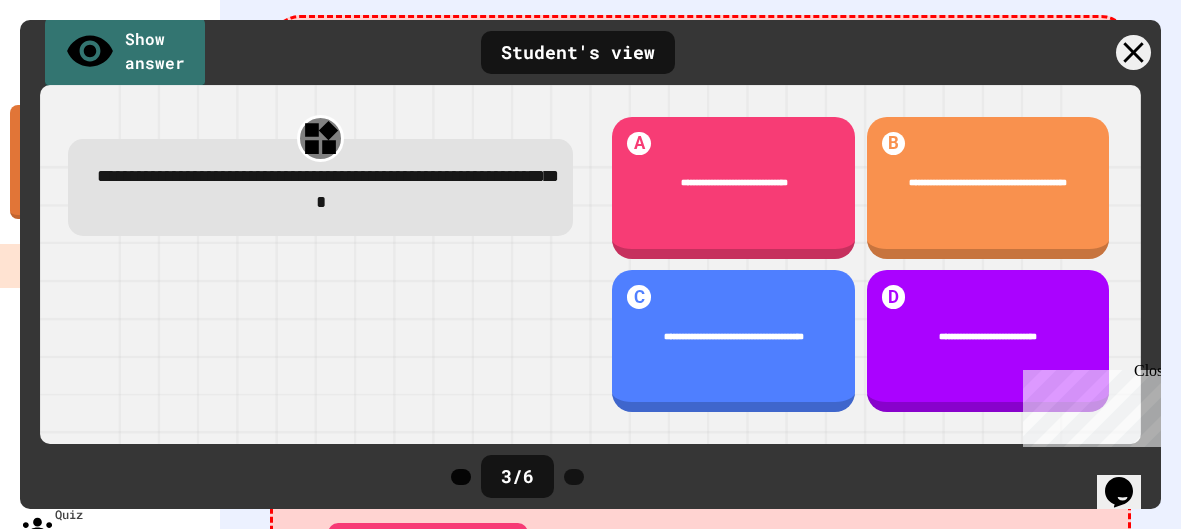 click 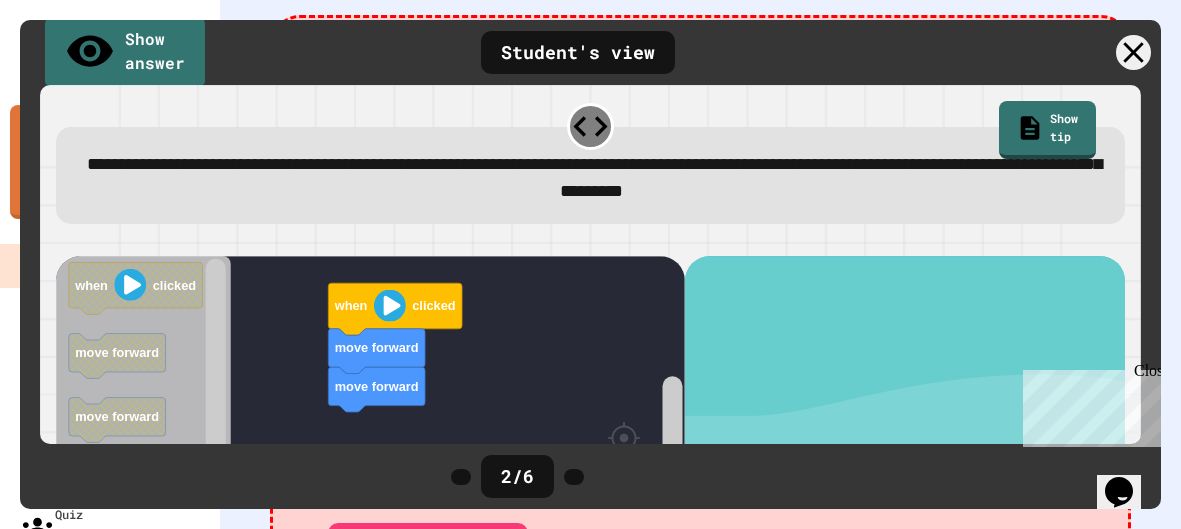 click 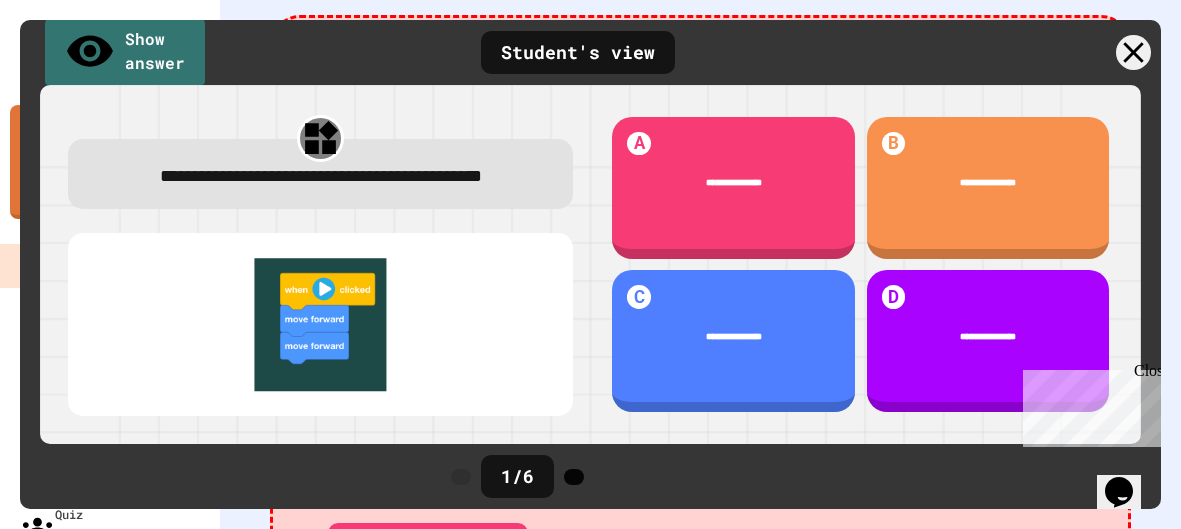 click 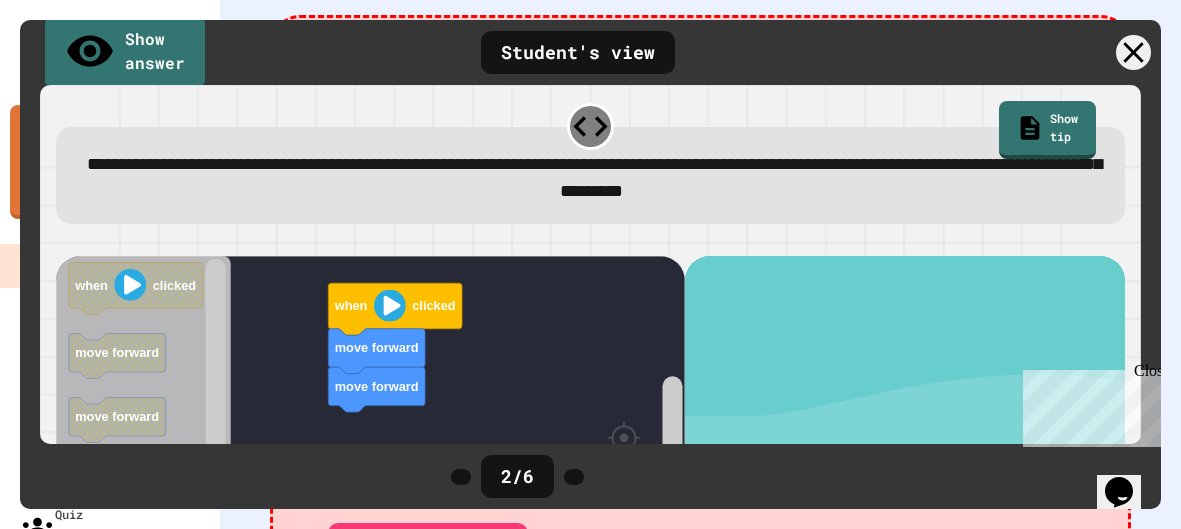 click 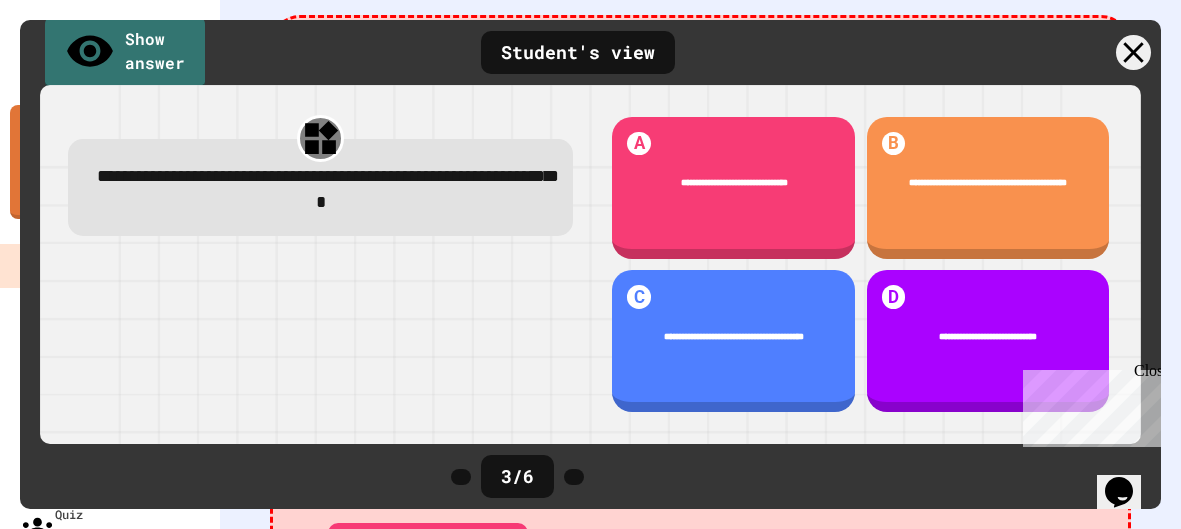 click 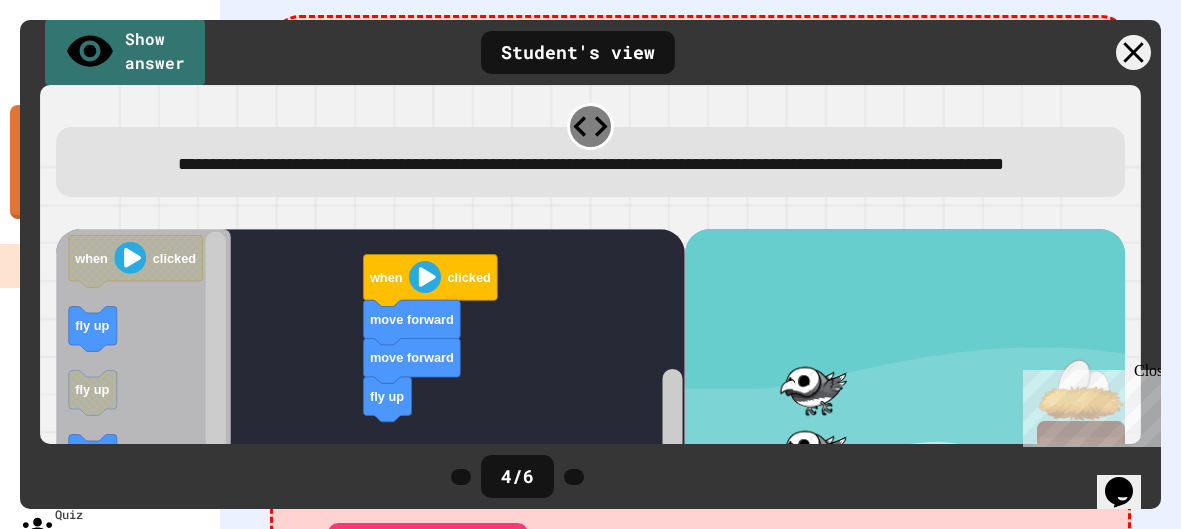 click 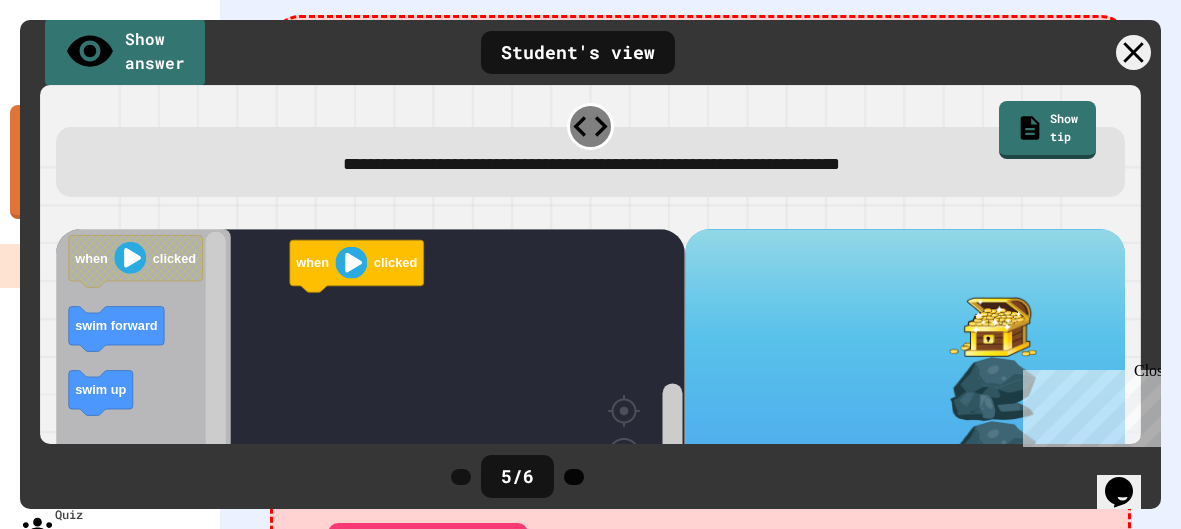 click 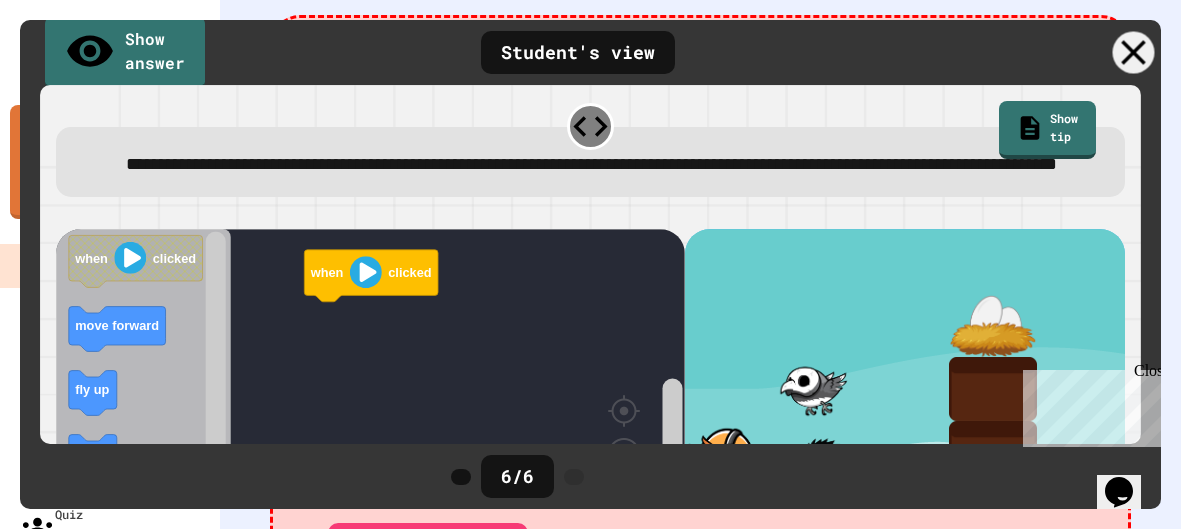 click 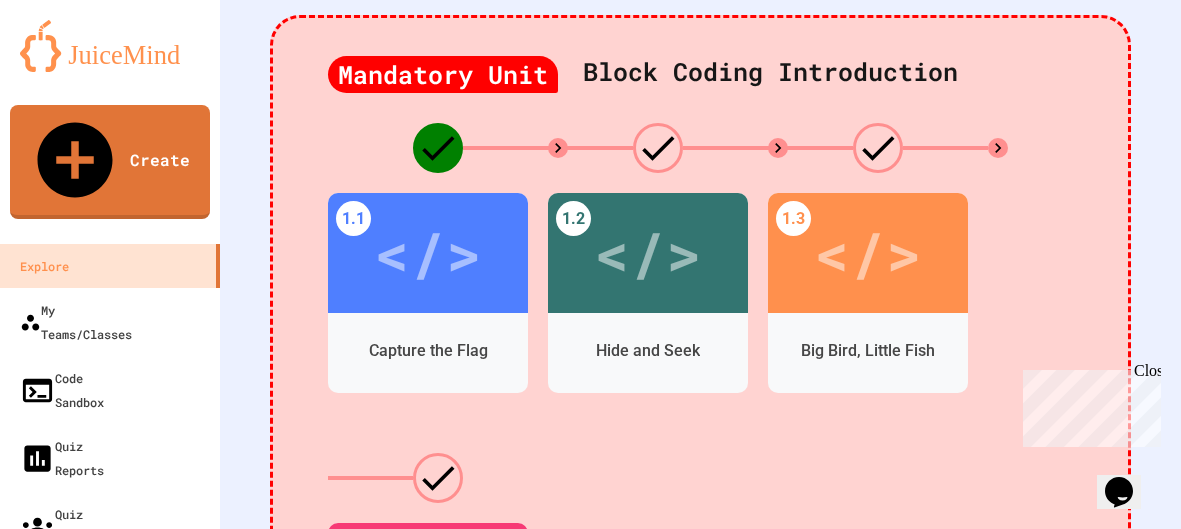 click 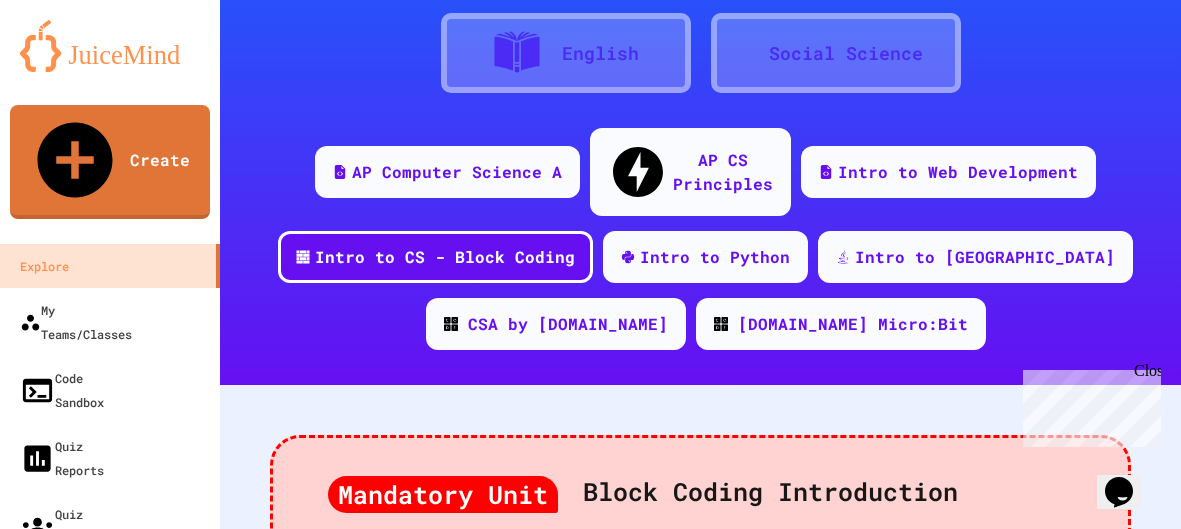 scroll, scrollTop: 215, scrollLeft: 0, axis: vertical 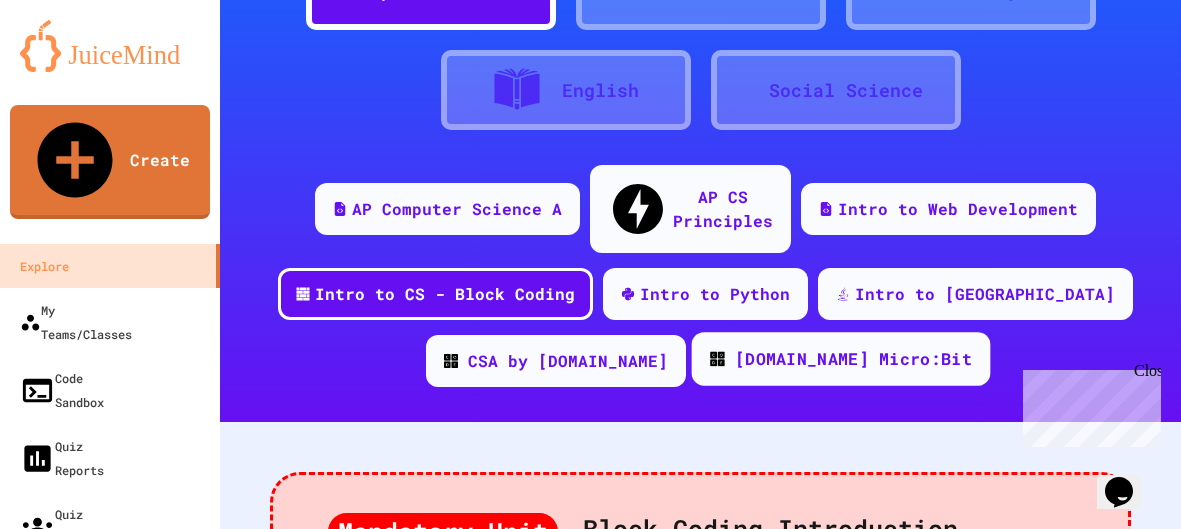 click on "[DOMAIN_NAME] Micro:Bit" at bounding box center [852, 359] 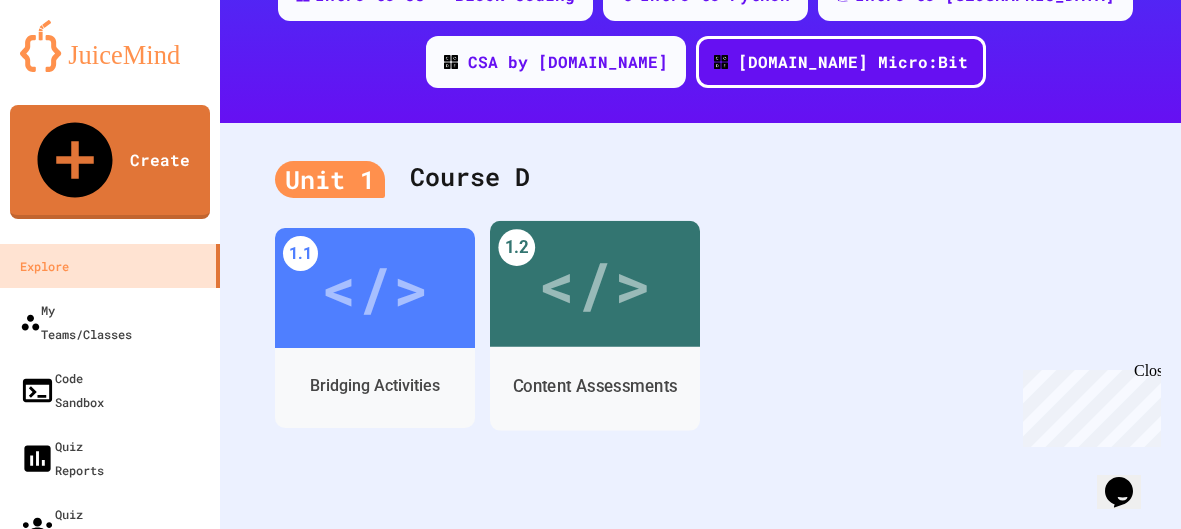 scroll, scrollTop: 517, scrollLeft: 0, axis: vertical 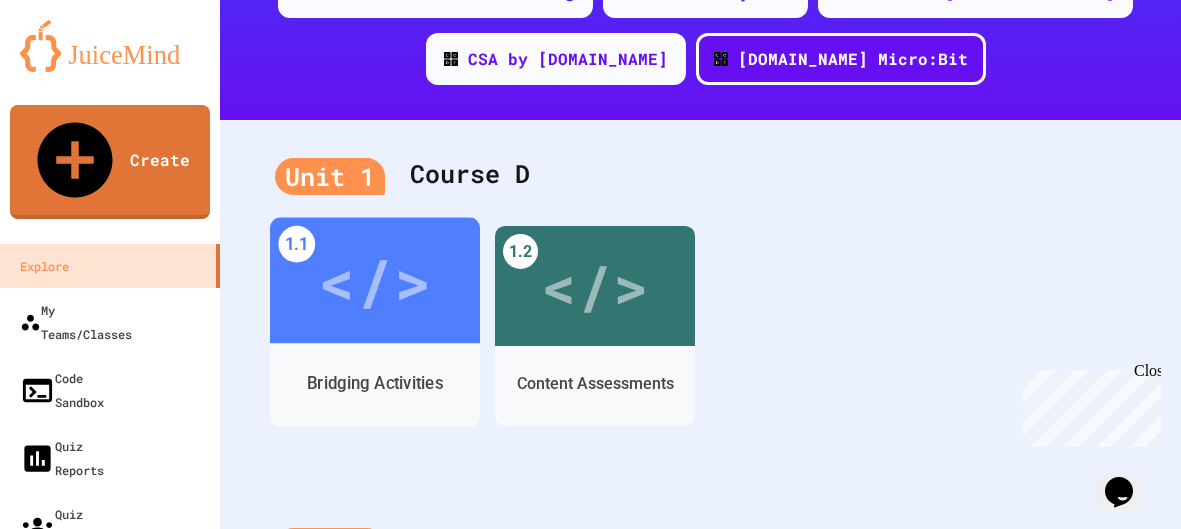 click on "</>" at bounding box center [374, 280] 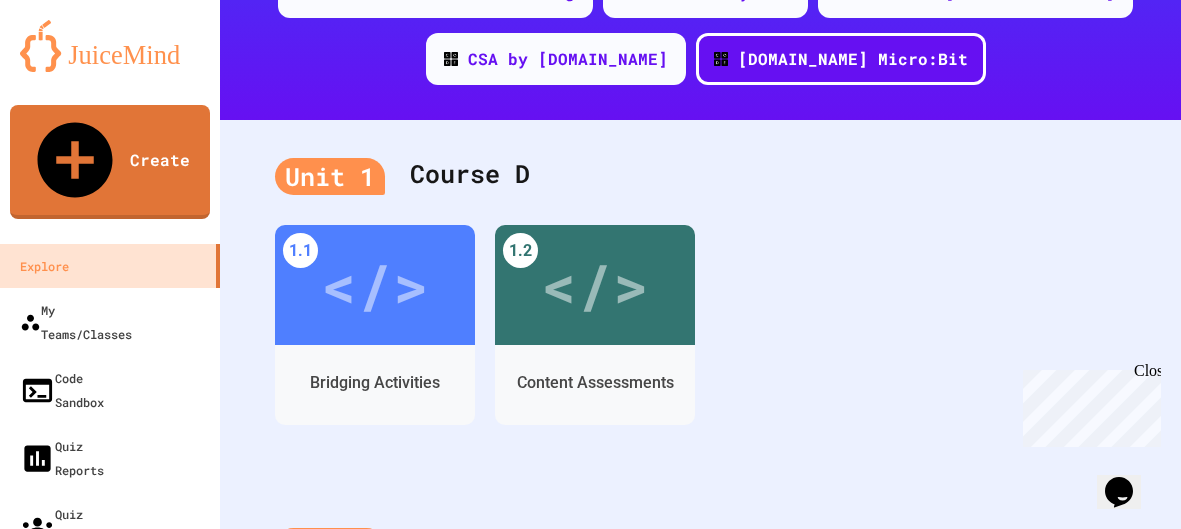 click on "micro:bit Course C Bridging Activity" at bounding box center [360, 868] 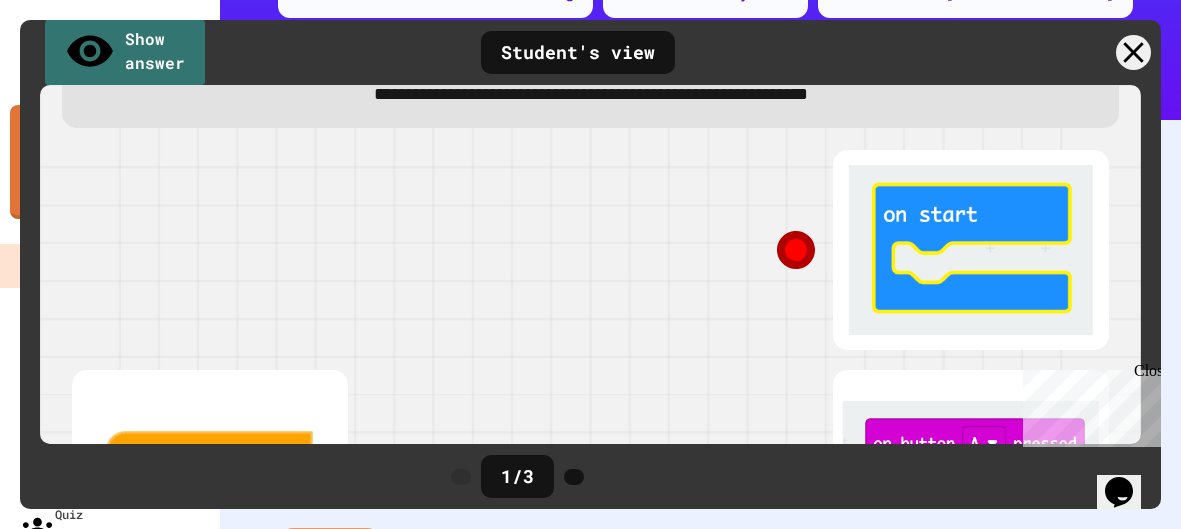 scroll, scrollTop: 128, scrollLeft: 0, axis: vertical 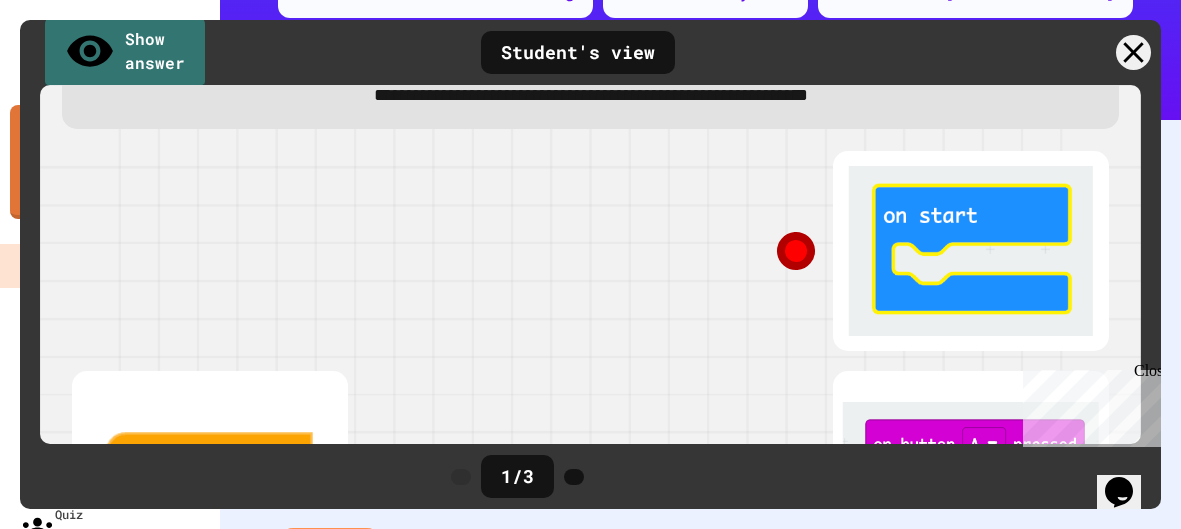 click at bounding box center [861, 251] 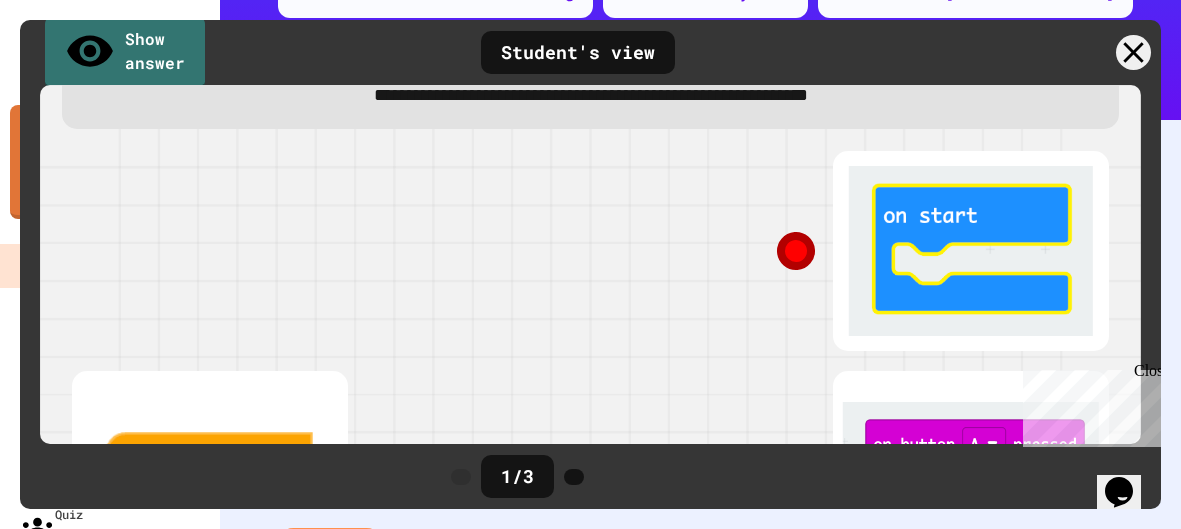 click 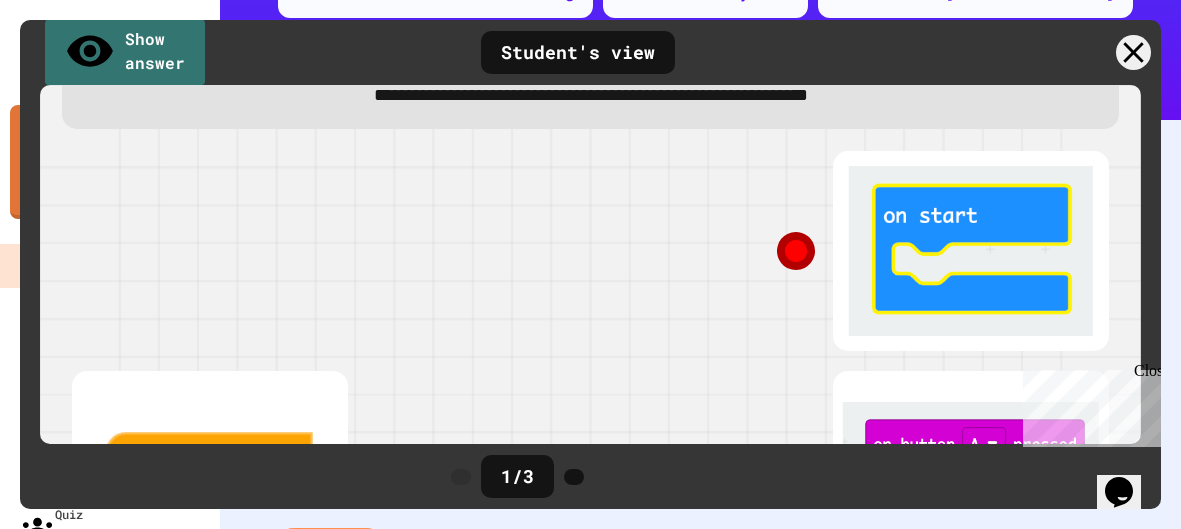 click 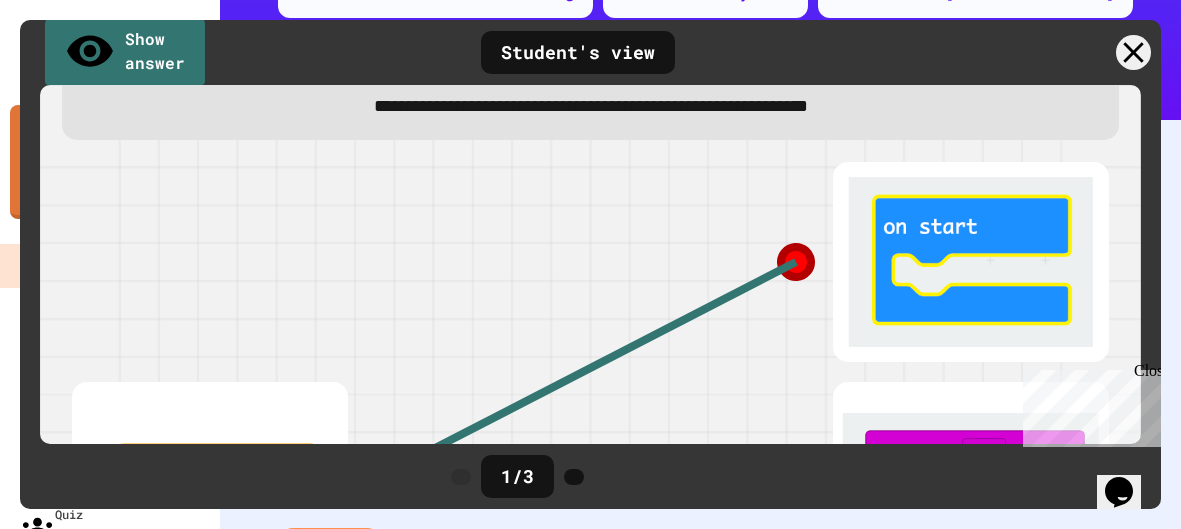 scroll, scrollTop: 489, scrollLeft: 0, axis: vertical 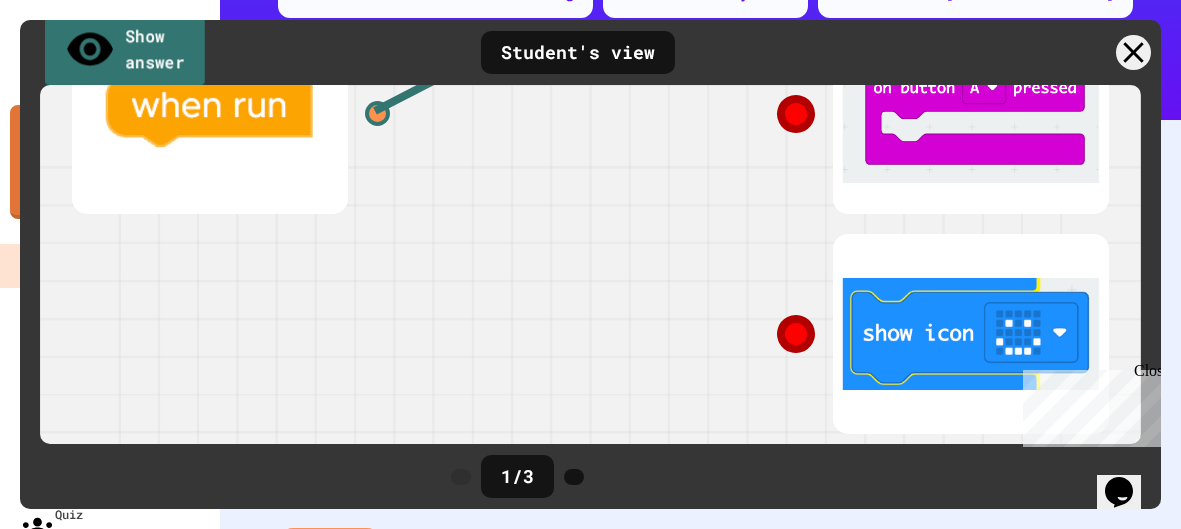 click on "Show answer" at bounding box center (125, 51) 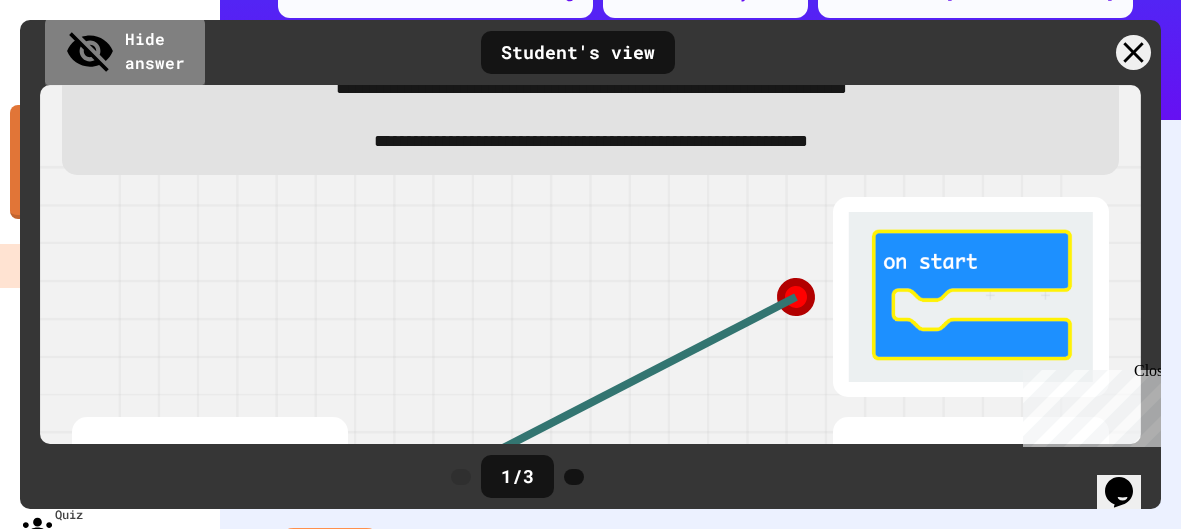 scroll, scrollTop: 25, scrollLeft: 0, axis: vertical 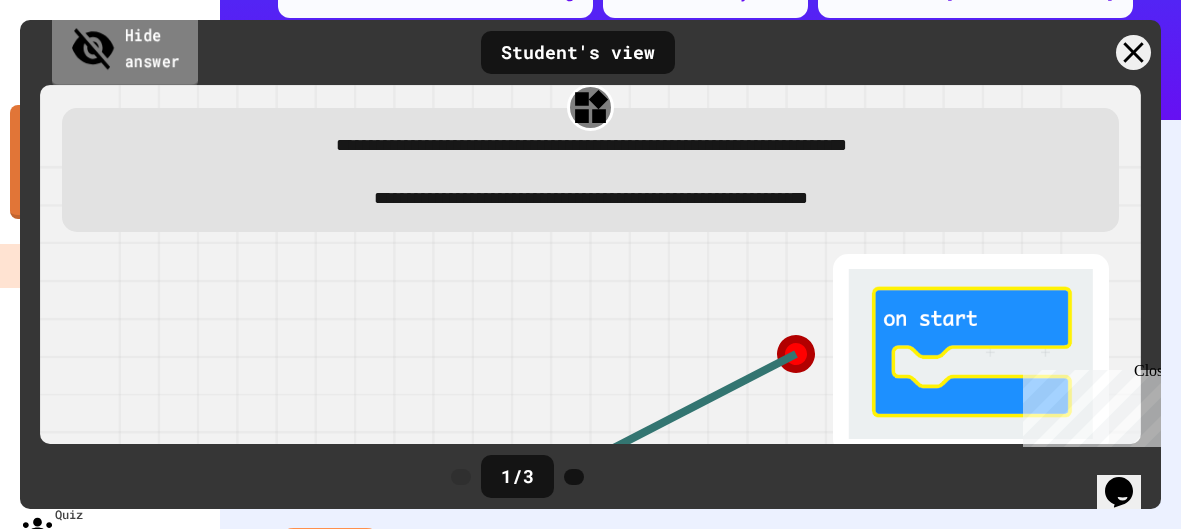 click on "Hide answer" at bounding box center (125, 50) 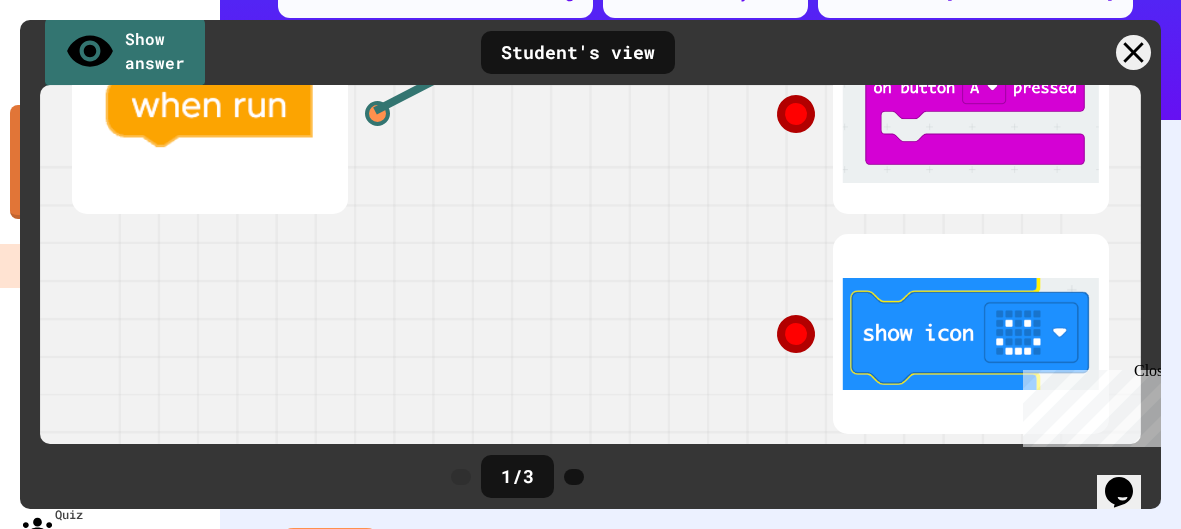 scroll, scrollTop: 489, scrollLeft: 0, axis: vertical 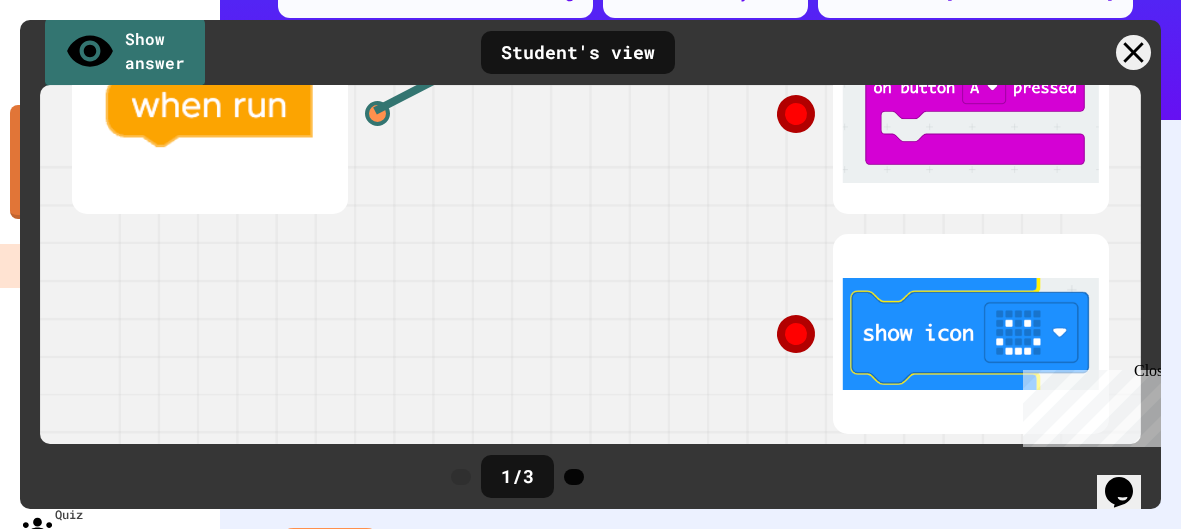 click 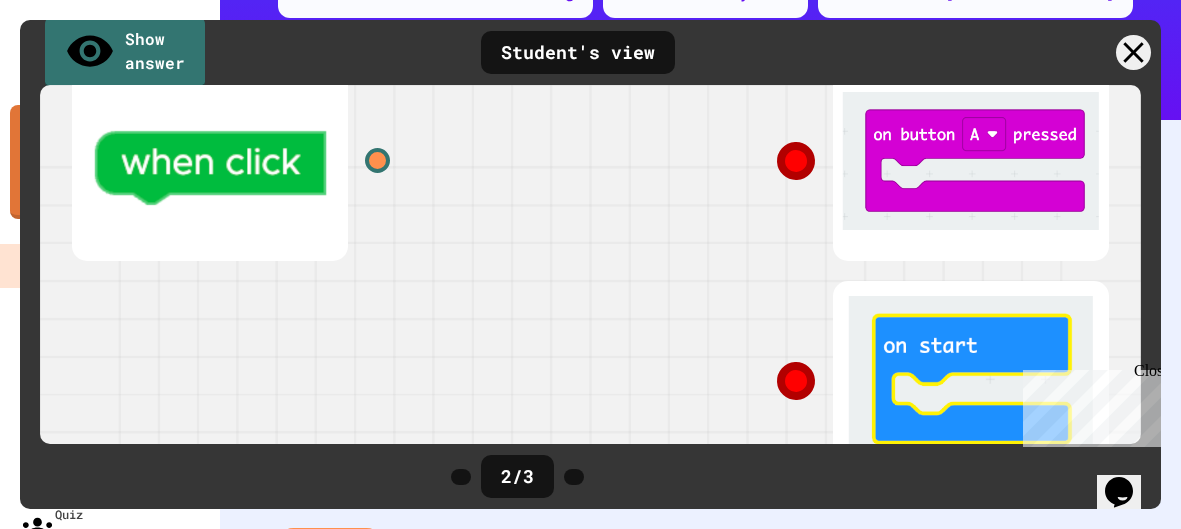 scroll, scrollTop: 442, scrollLeft: 0, axis: vertical 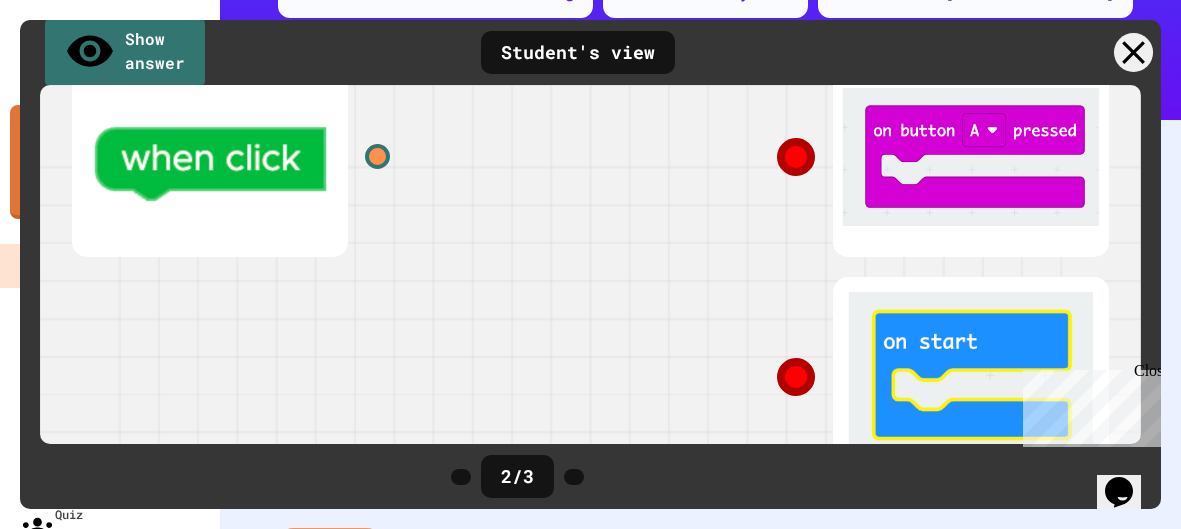 click at bounding box center [1133, 52] 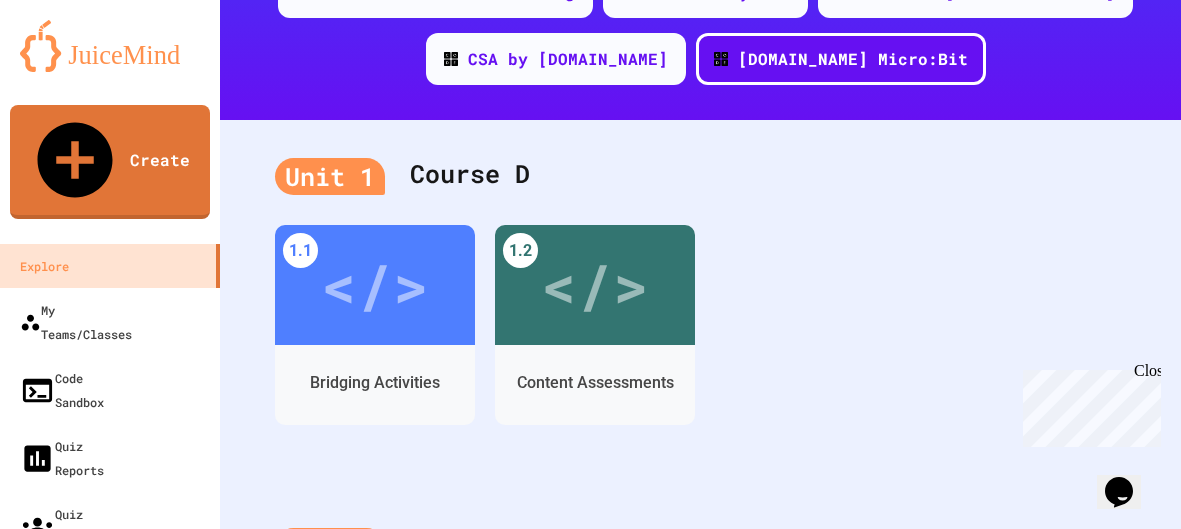 click 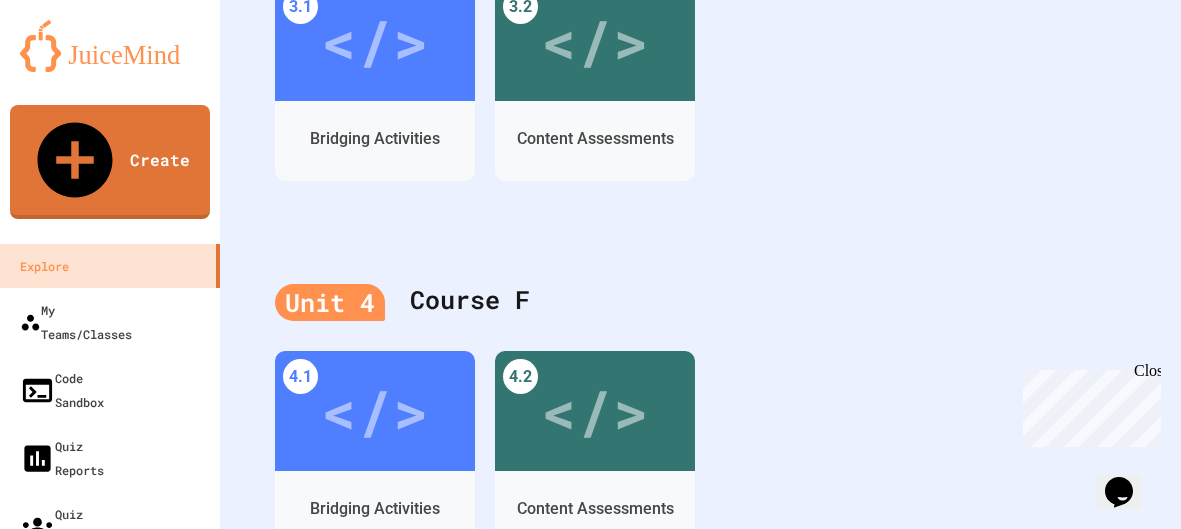 scroll, scrollTop: 1180, scrollLeft: 0, axis: vertical 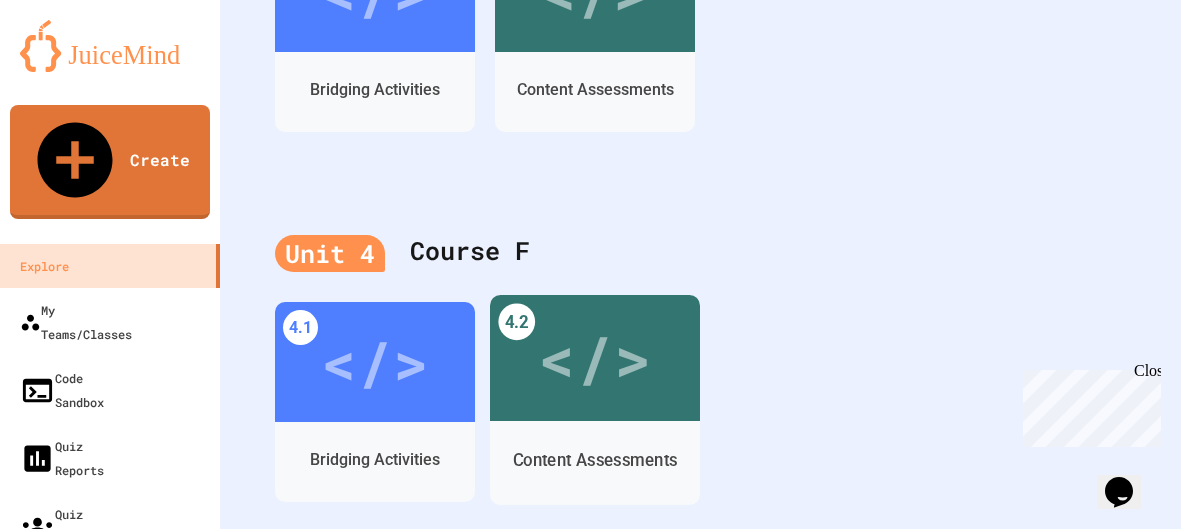 click on "</>" at bounding box center [594, 358] 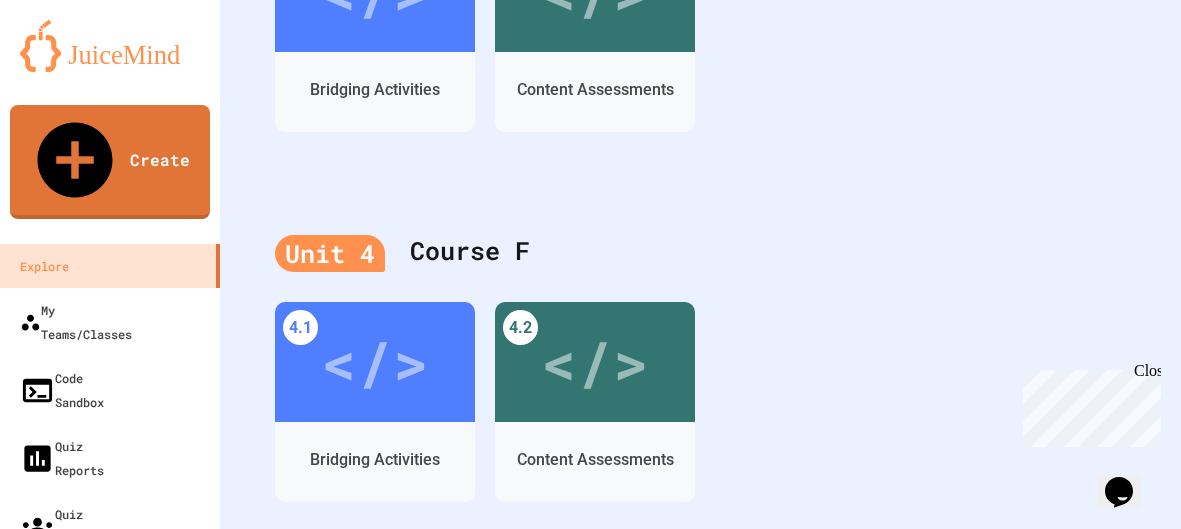 click on "Beginner" at bounding box center [360, 813] 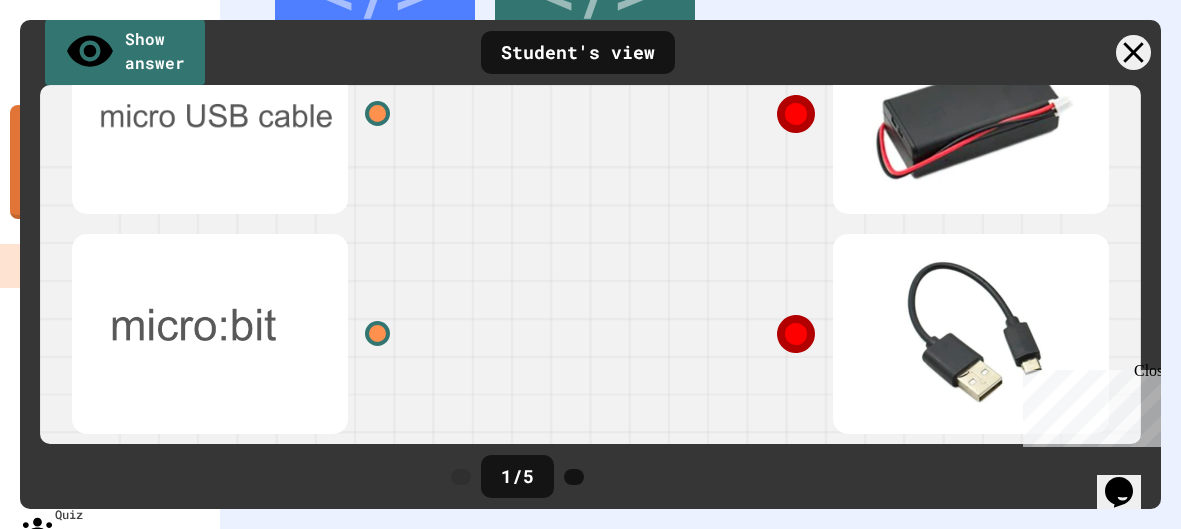 scroll, scrollTop: 0, scrollLeft: 0, axis: both 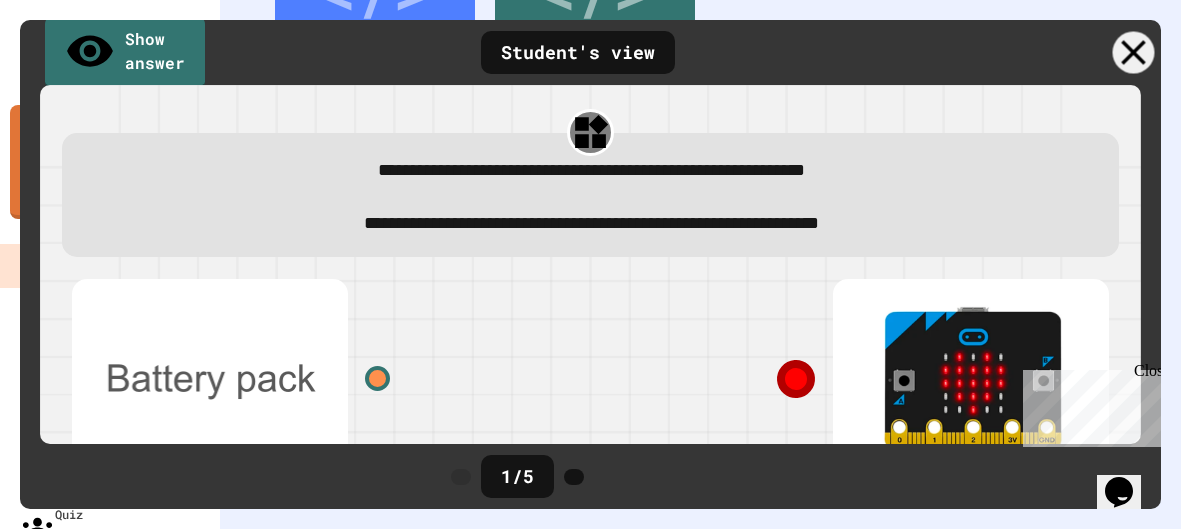click 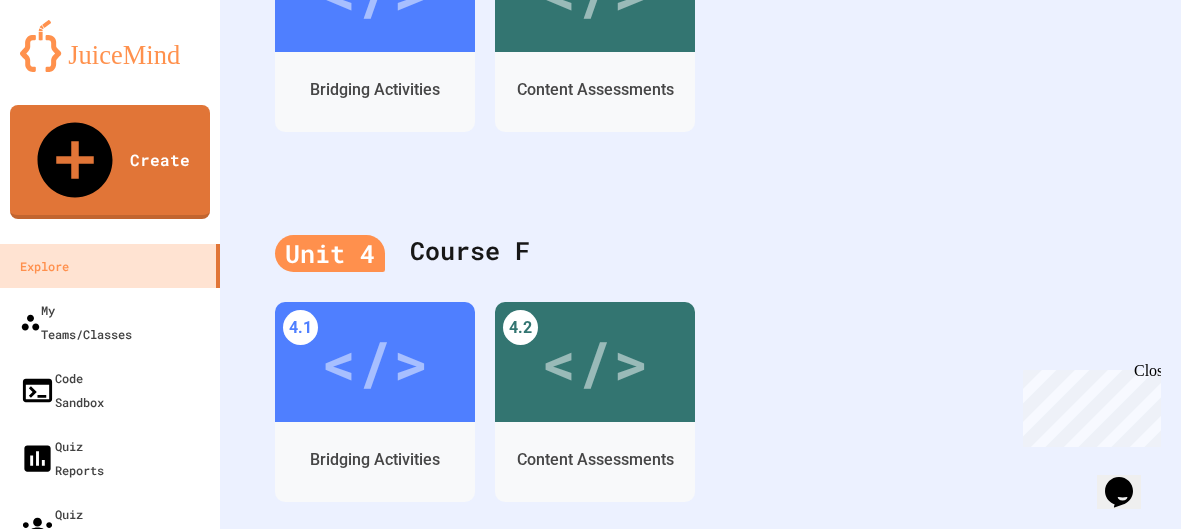 scroll, scrollTop: 467, scrollLeft: 0, axis: vertical 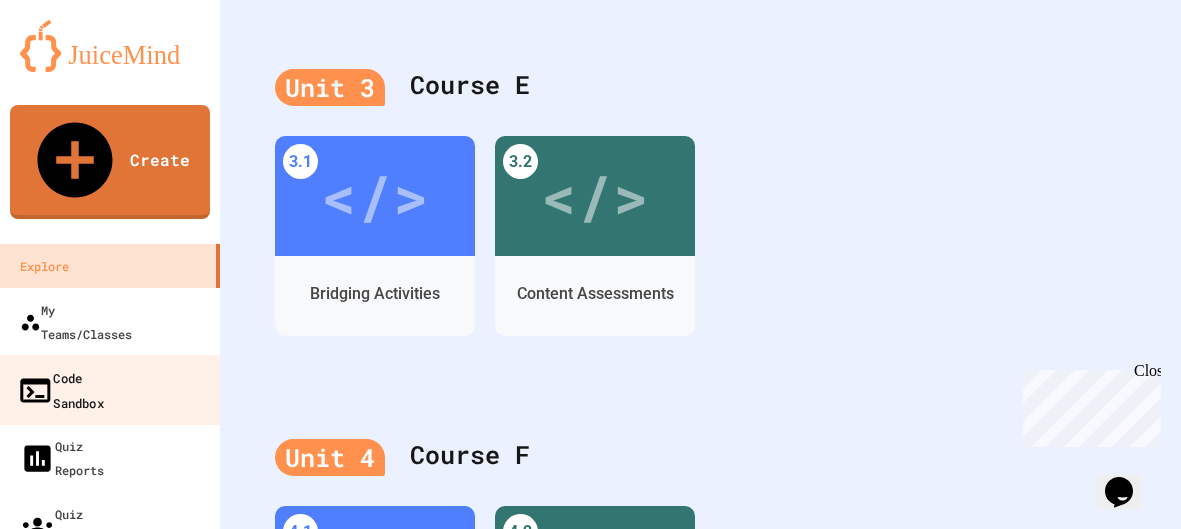 click on "Code Sandbox" at bounding box center [60, 389] 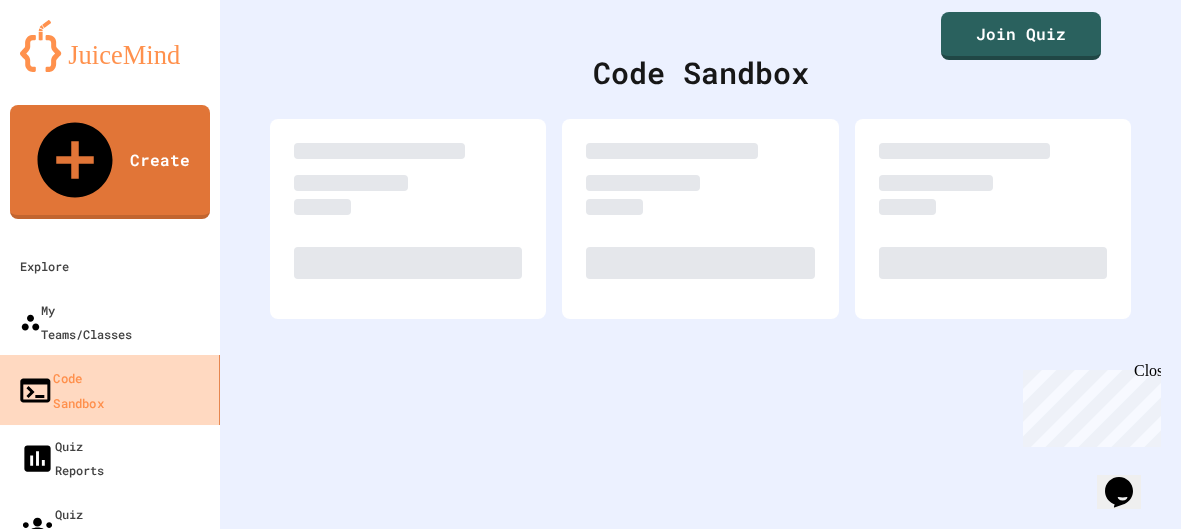 scroll, scrollTop: 0, scrollLeft: 0, axis: both 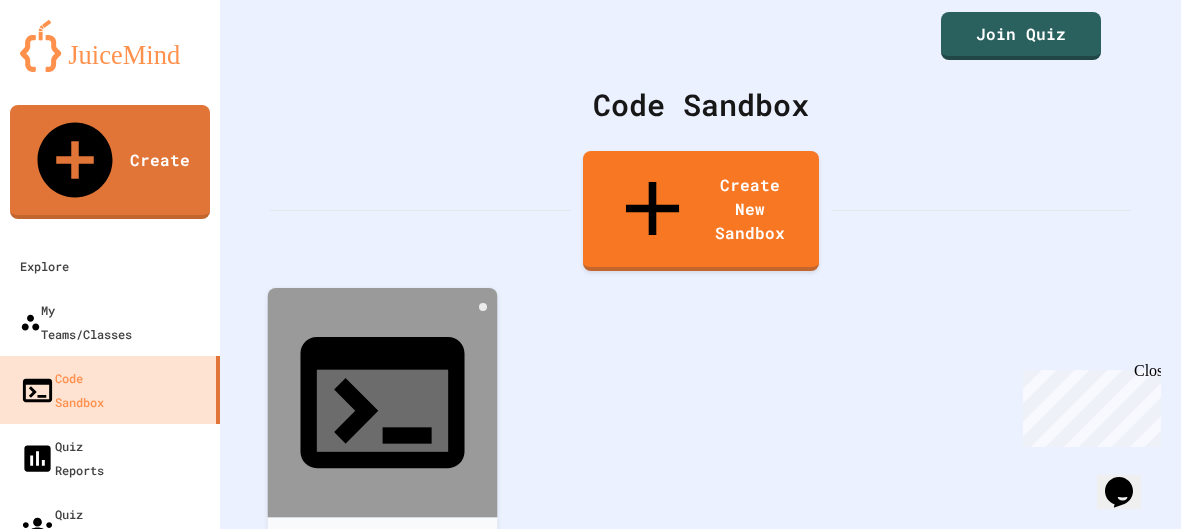 click 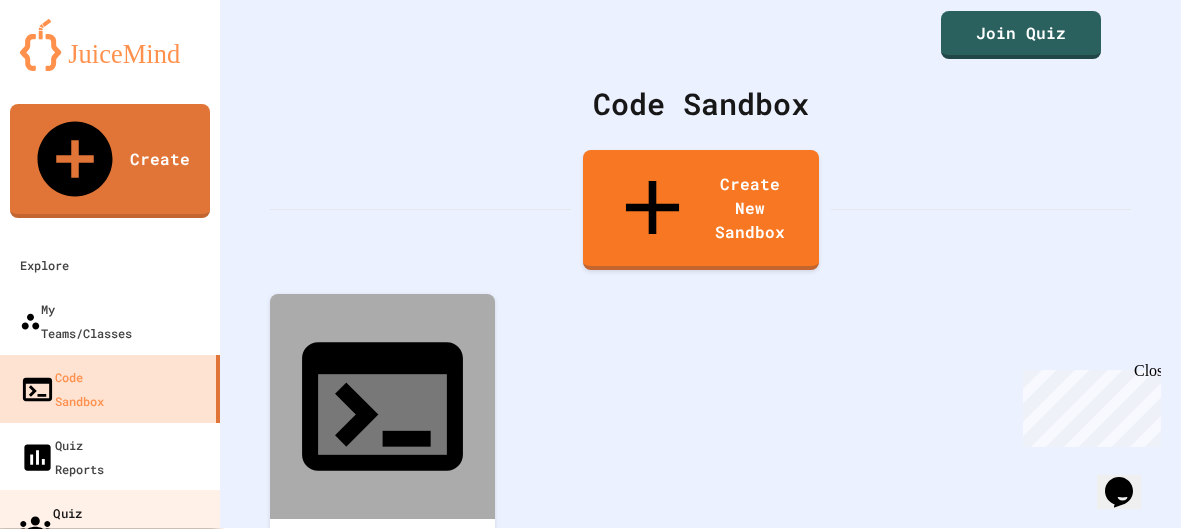 scroll, scrollTop: 0, scrollLeft: 0, axis: both 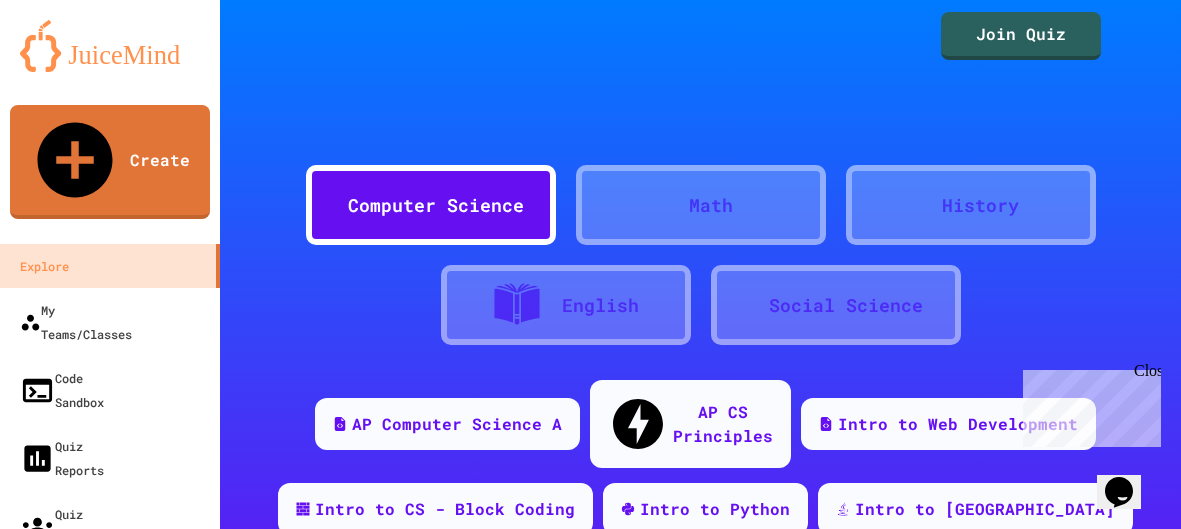 click on "Computer Science Math History English Social Science" at bounding box center [700, 215] 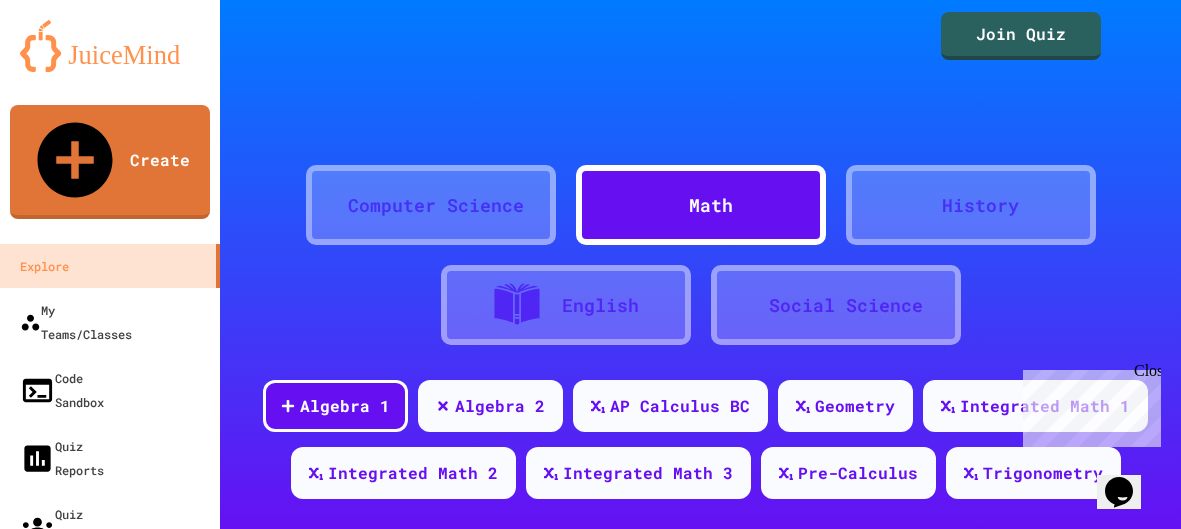 click on "Social Science" at bounding box center [846, 305] 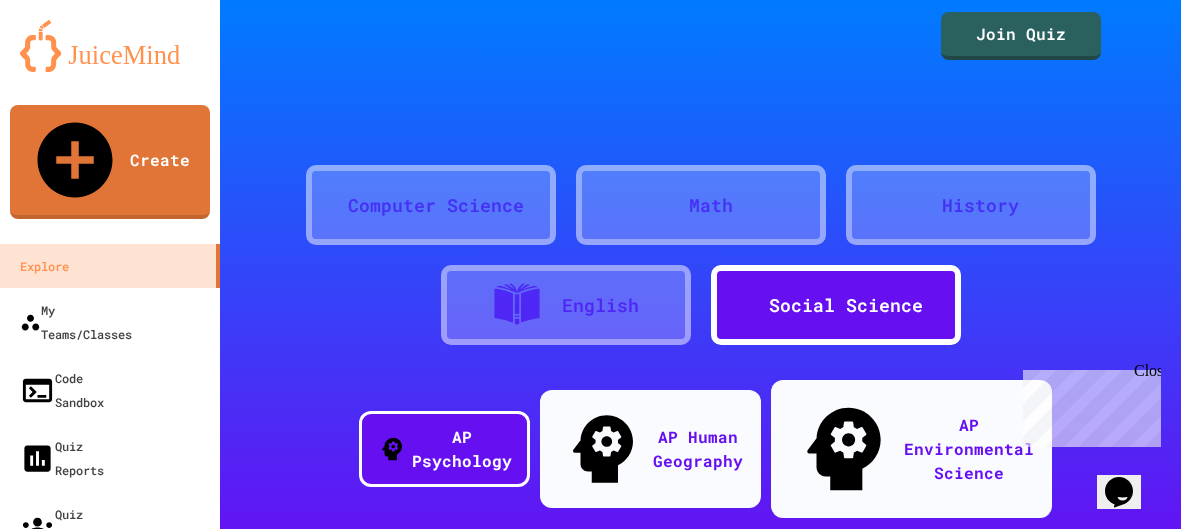 click on "English" at bounding box center (600, 305) 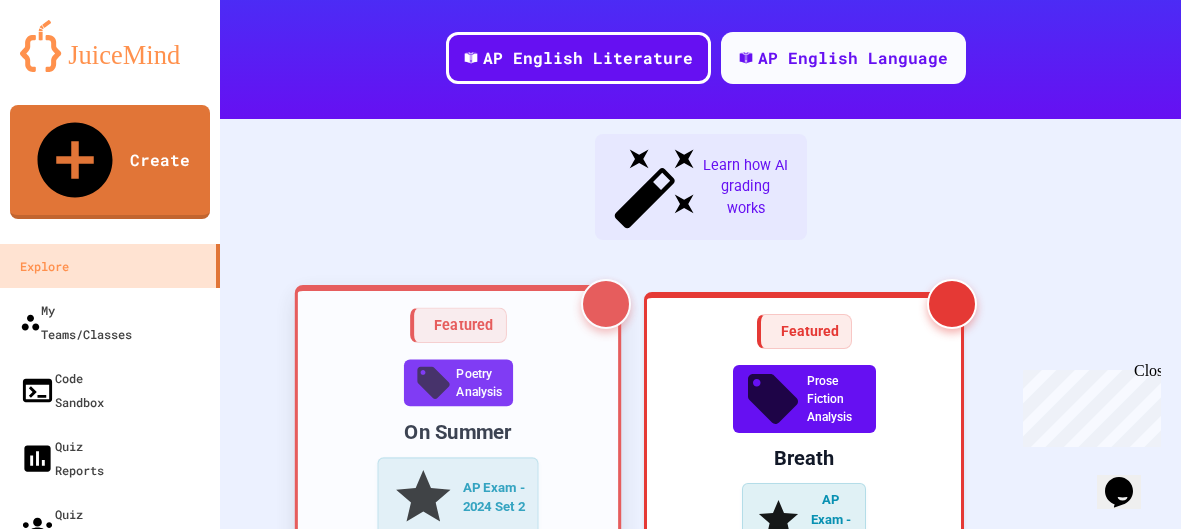scroll, scrollTop: 0, scrollLeft: 0, axis: both 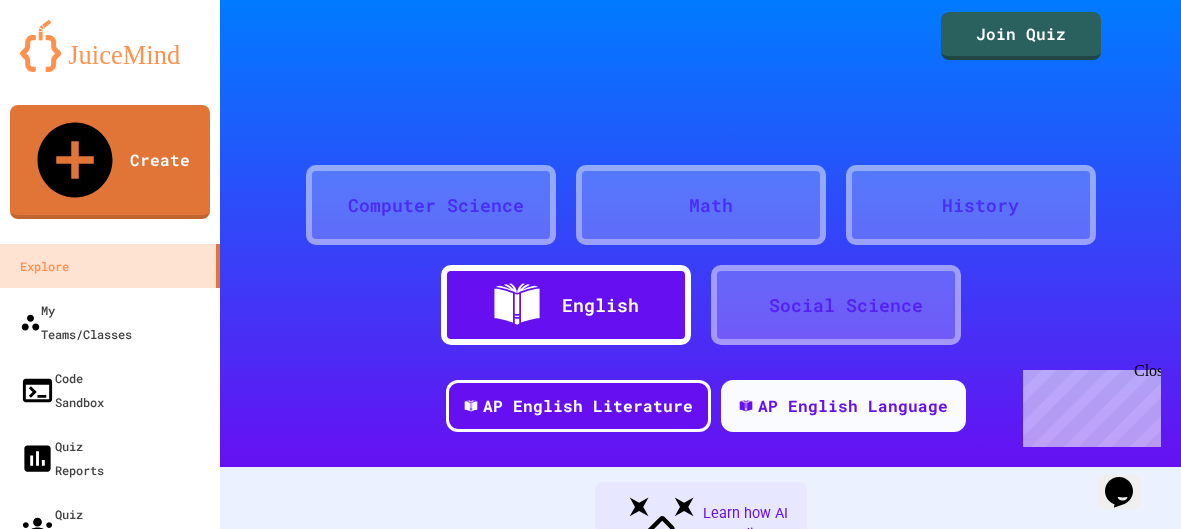 click on "History" at bounding box center [980, 205] 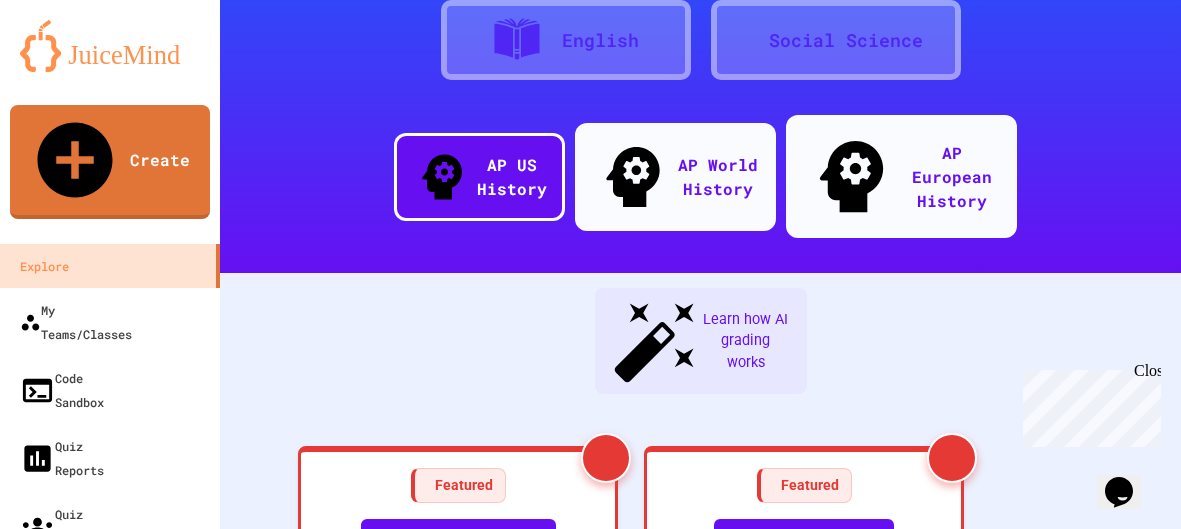 scroll, scrollTop: 0, scrollLeft: 0, axis: both 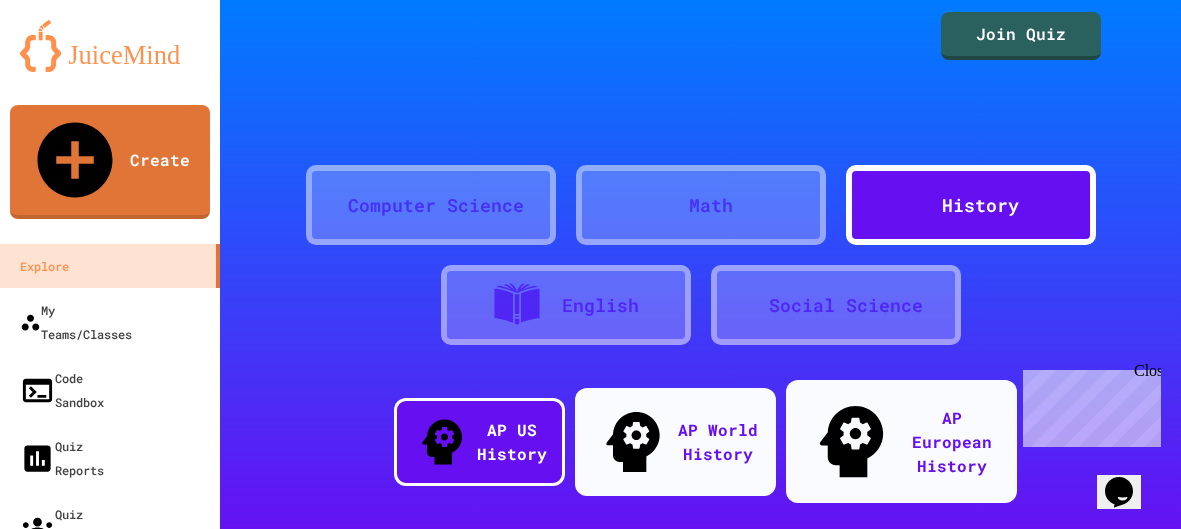 click on "Math" at bounding box center [701, 205] 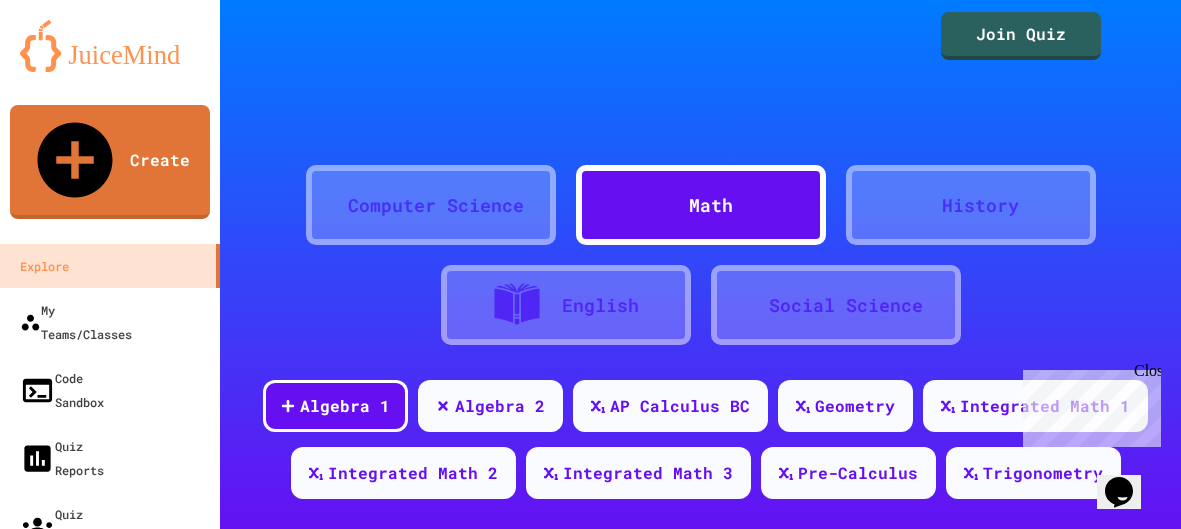 click on "Computer Science" at bounding box center (436, 205) 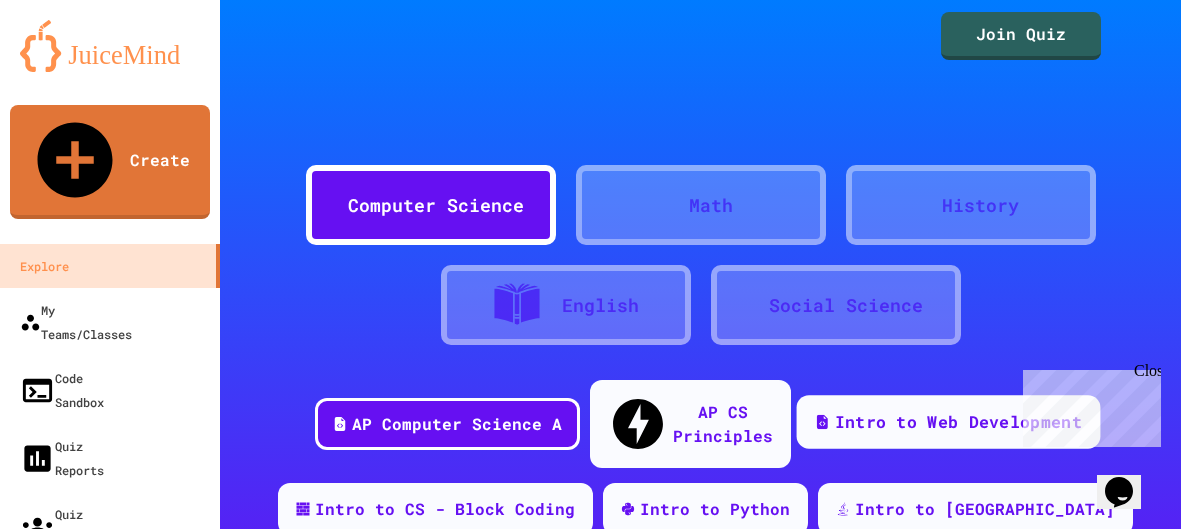 click on "Intro to Web Development" at bounding box center (949, 422) 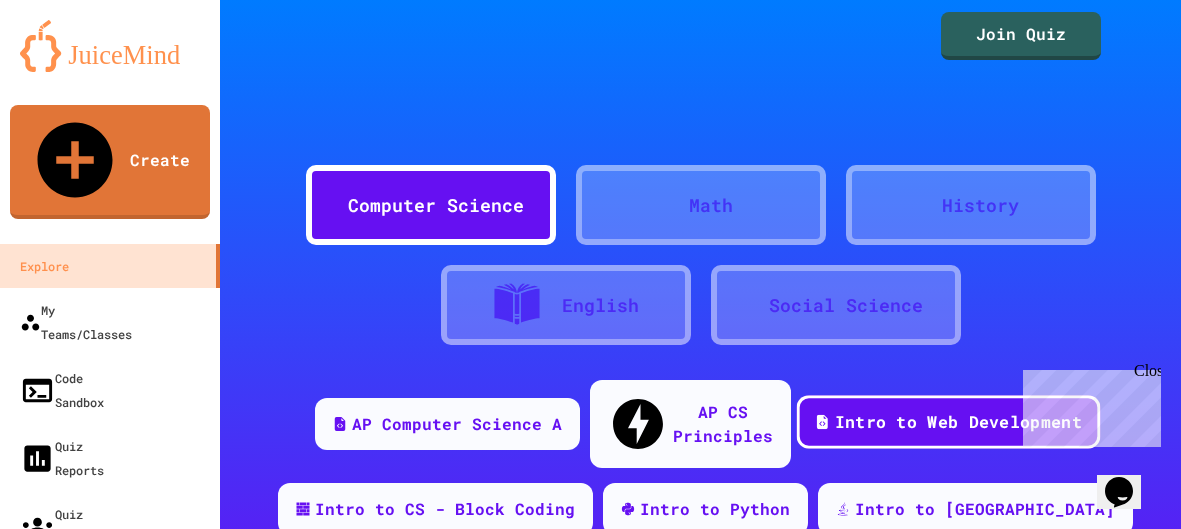 click on "Intro to Web Development" at bounding box center (958, 422) 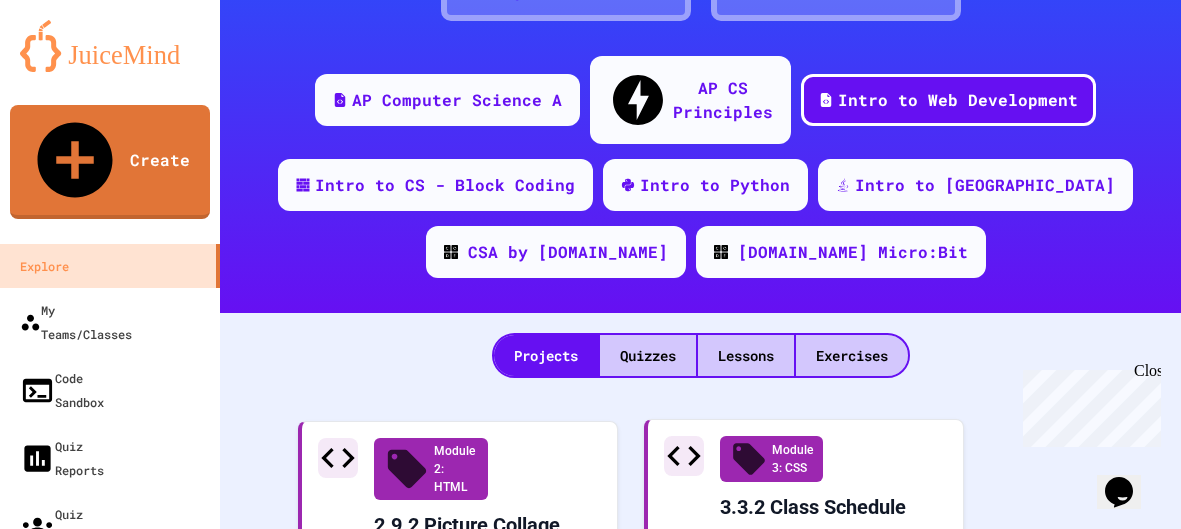 scroll, scrollTop: 345, scrollLeft: 0, axis: vertical 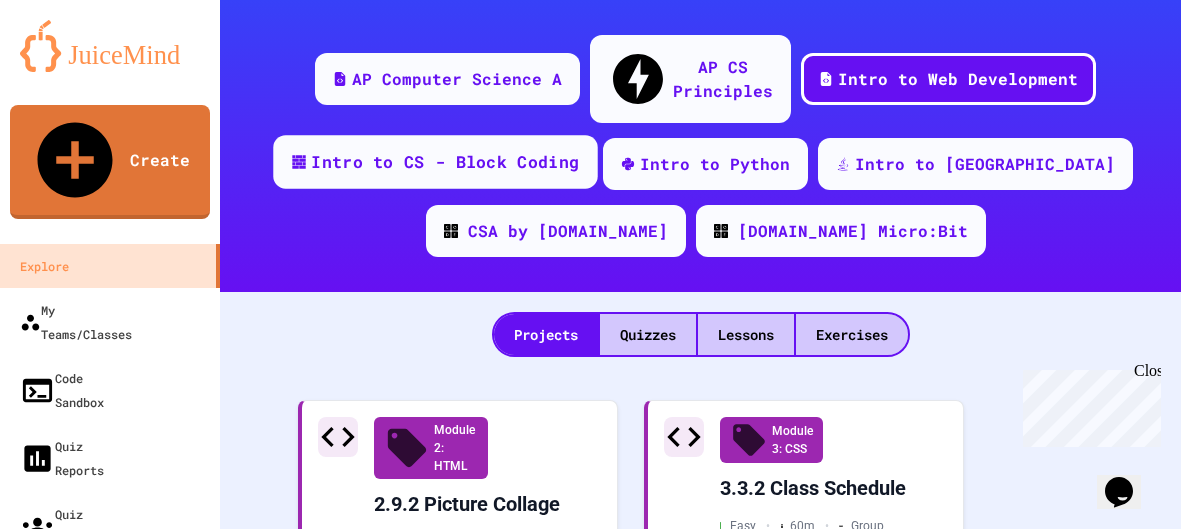 click on "Intro to CS - Block Coding" at bounding box center [435, 162] 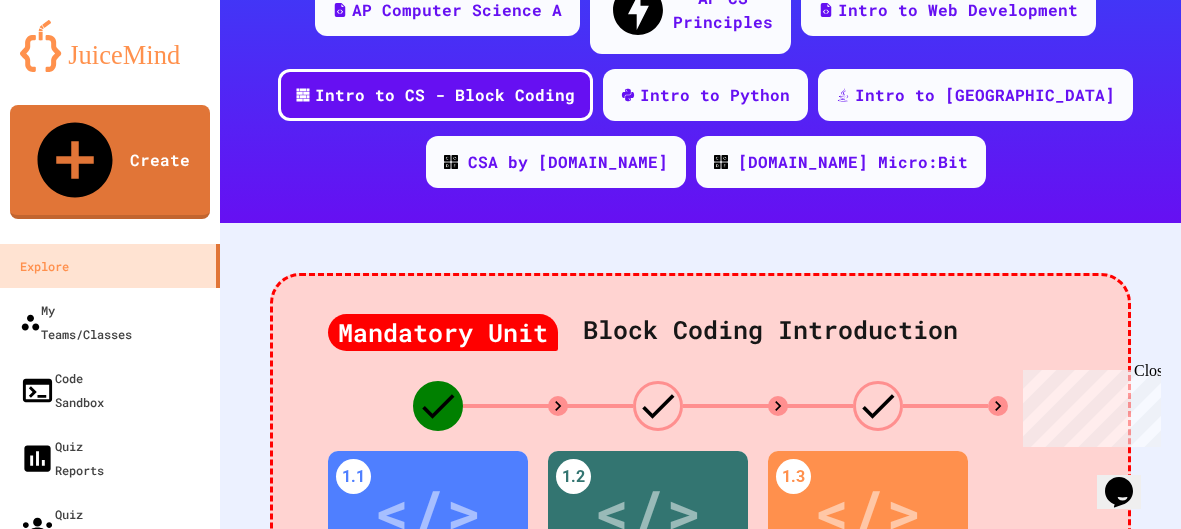 scroll, scrollTop: 661, scrollLeft: 0, axis: vertical 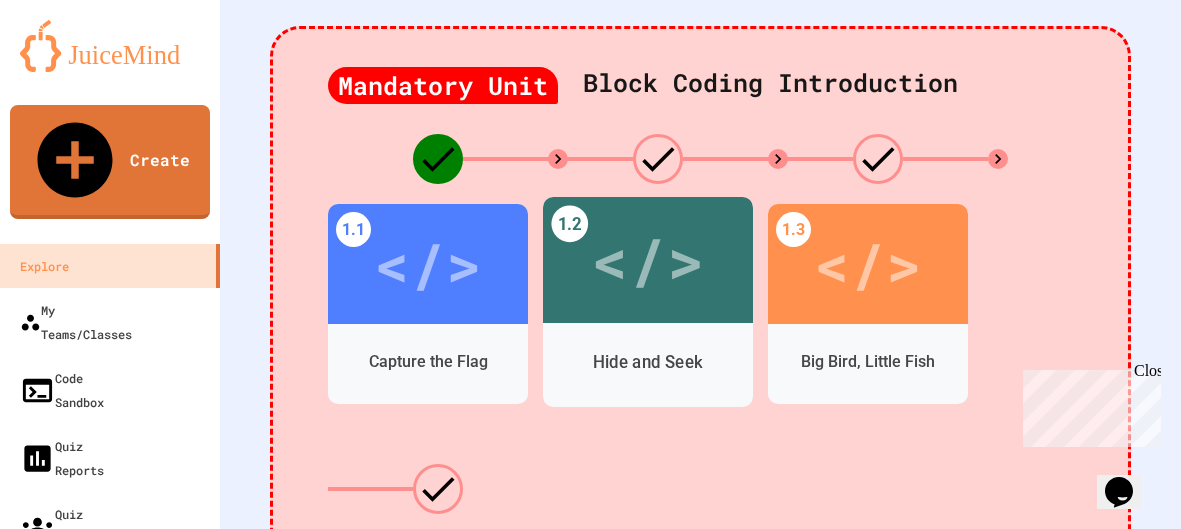 click on "Hide and Seek" at bounding box center [647, 362] 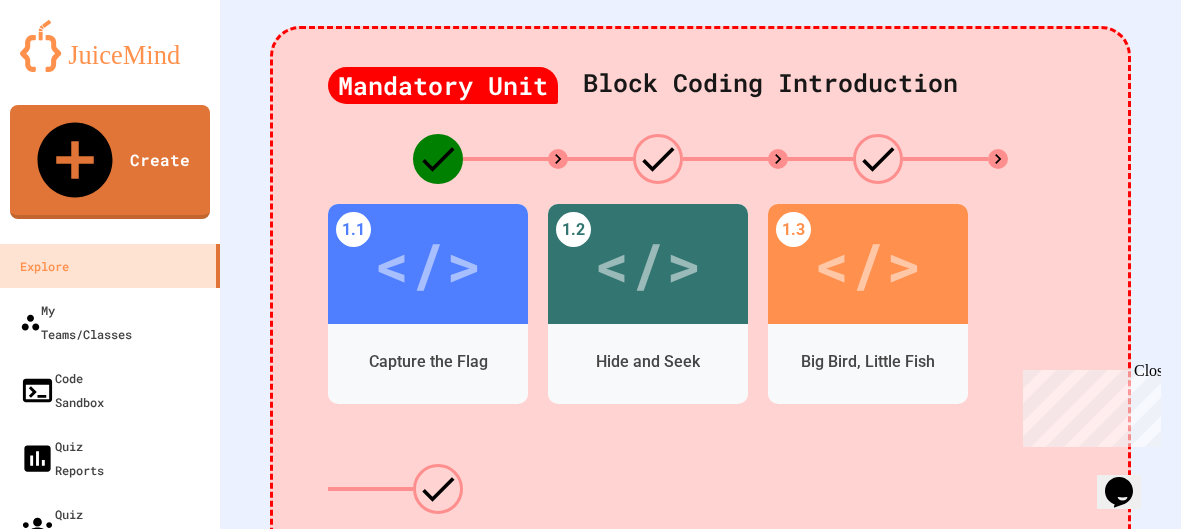 click on "Medium" at bounding box center (581, 813) 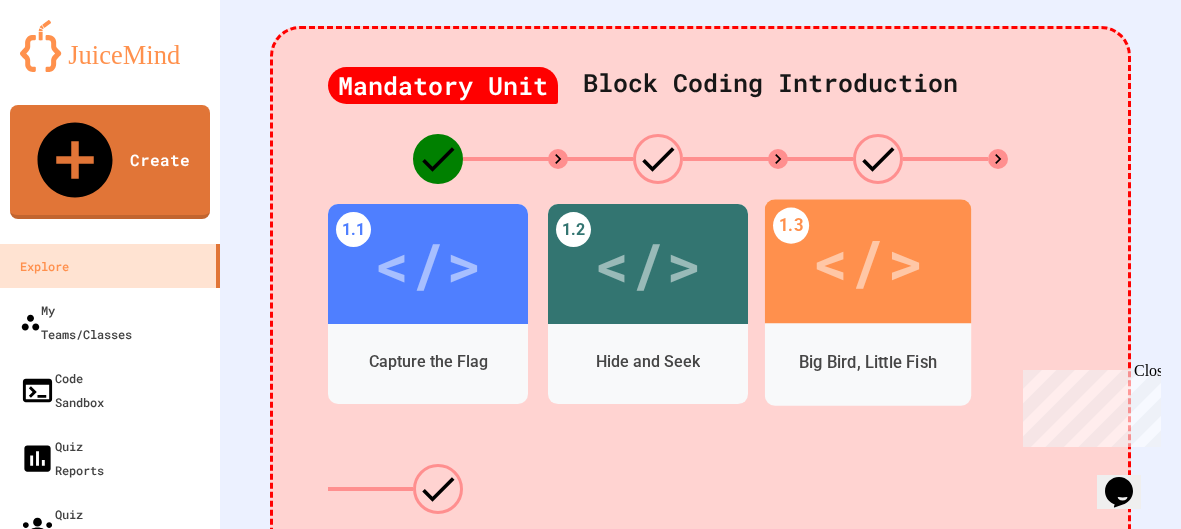 click on "Big Bird, Little Fish" at bounding box center [868, 362] 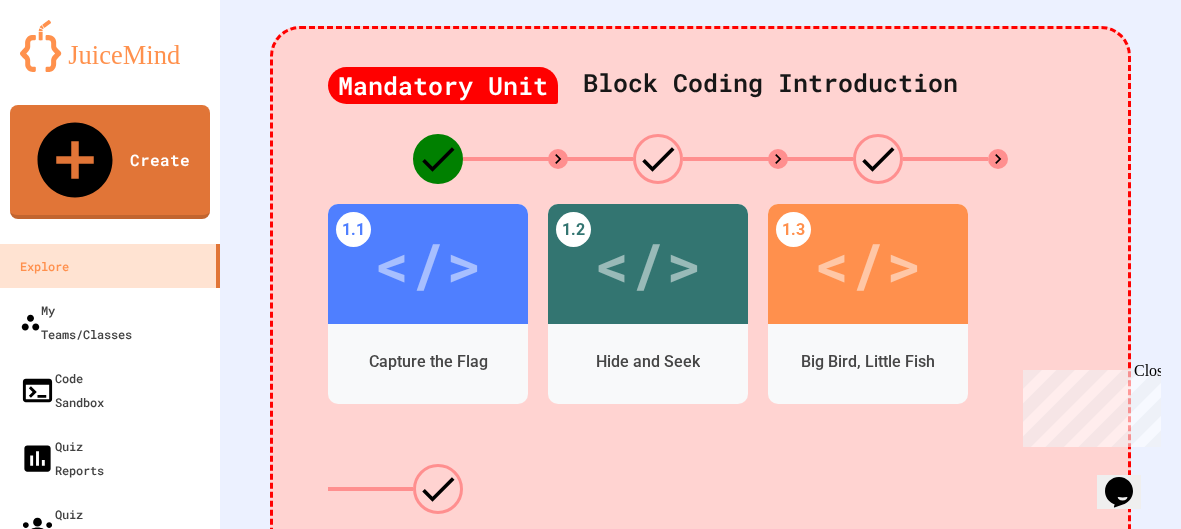 click on "Easy" at bounding box center [360, 813] 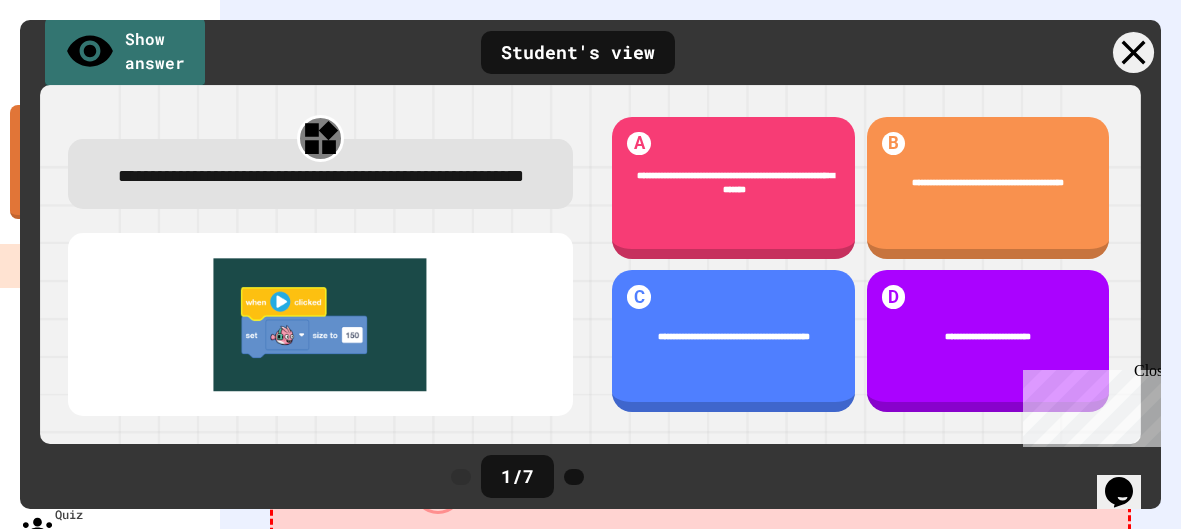 click 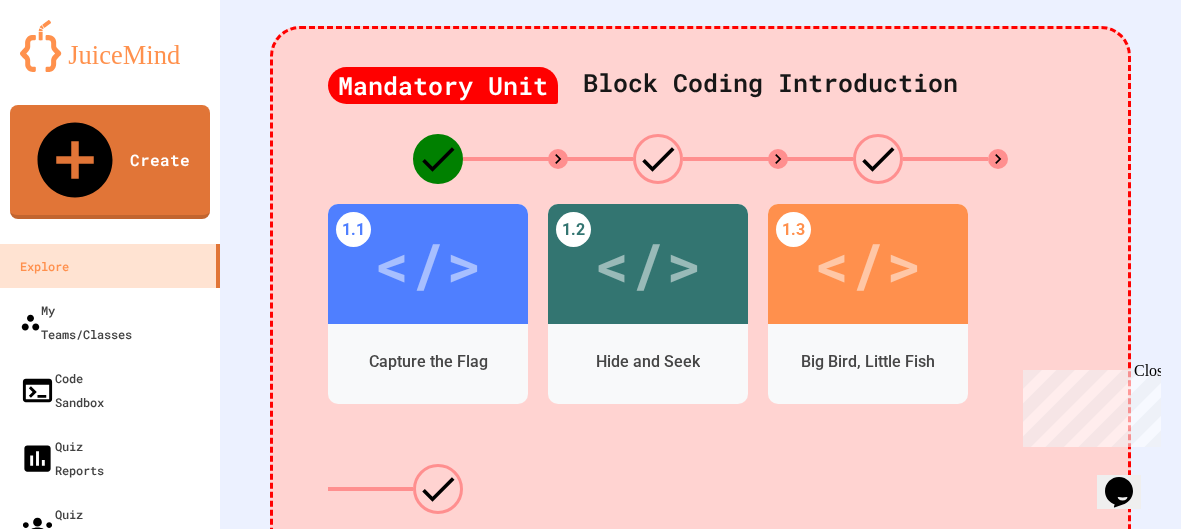 click on "Fill in the Code 90 s" at bounding box center [856, 1520] 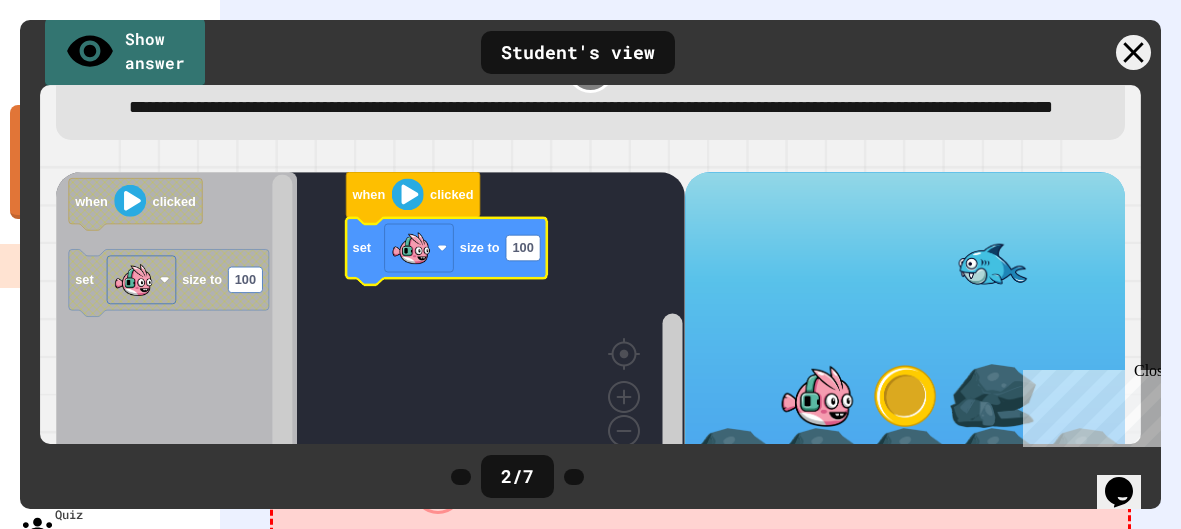scroll, scrollTop: 141, scrollLeft: 0, axis: vertical 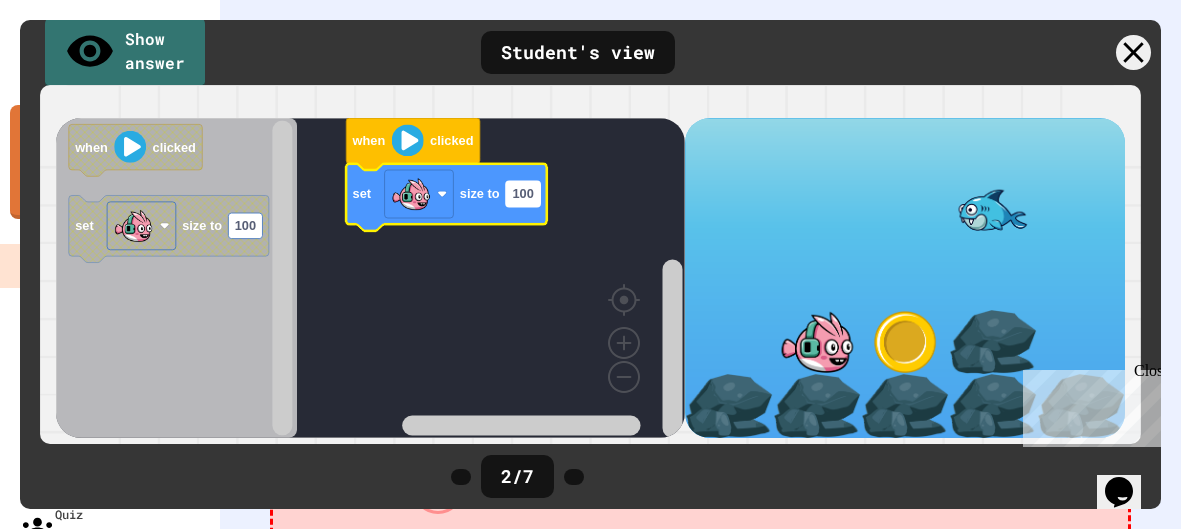 click on "100" 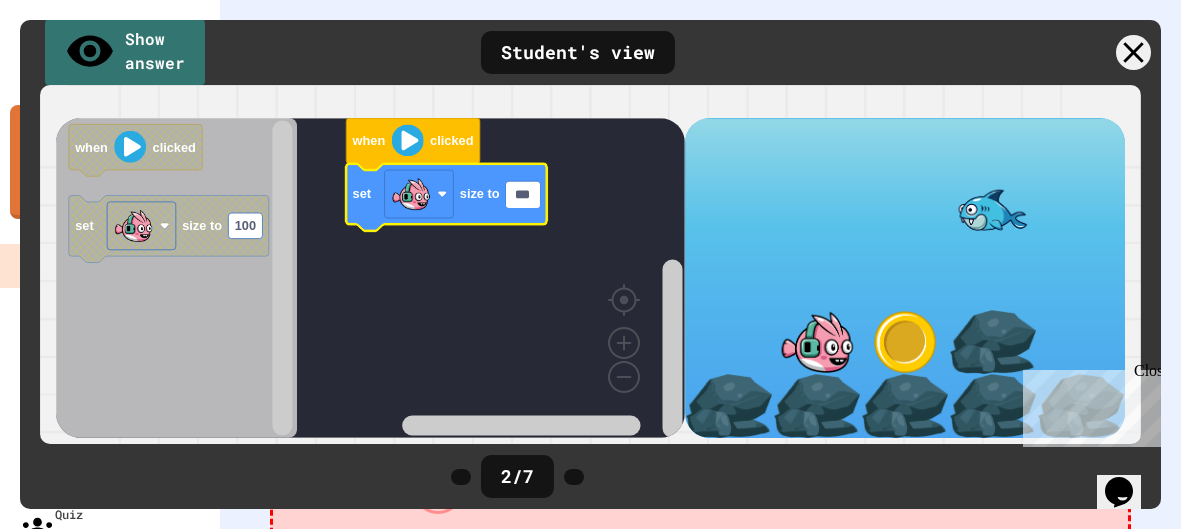 click at bounding box center (2221, 398) 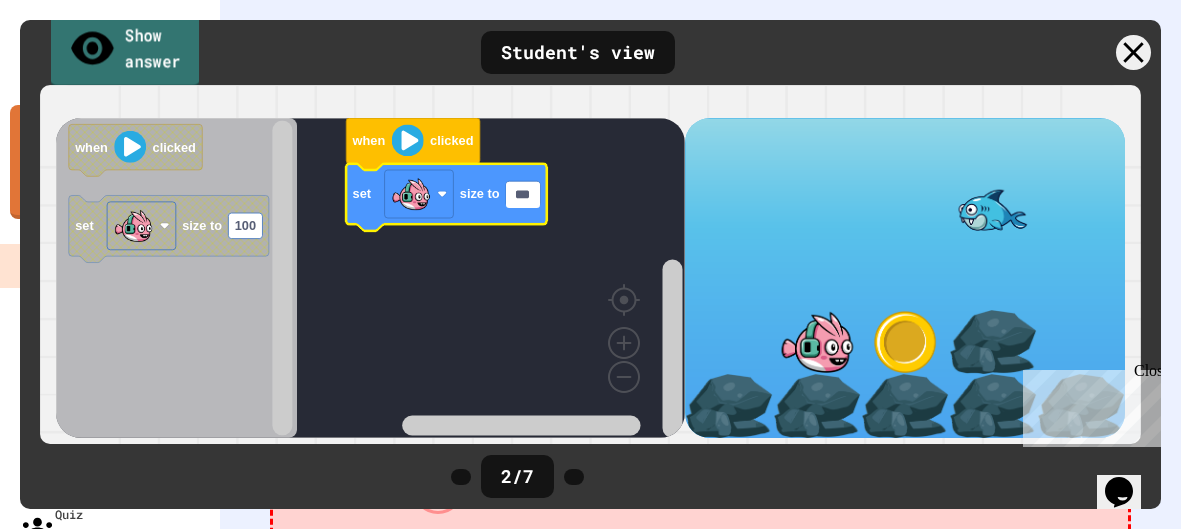 click on "Show answer" at bounding box center (125, 50) 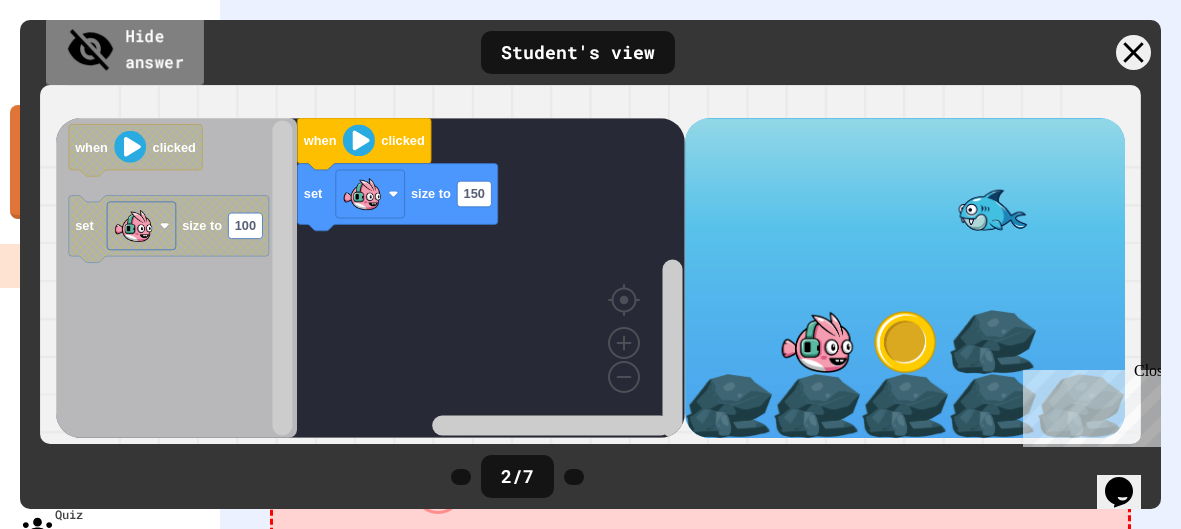 click on "Hide answer" at bounding box center [125, 51] 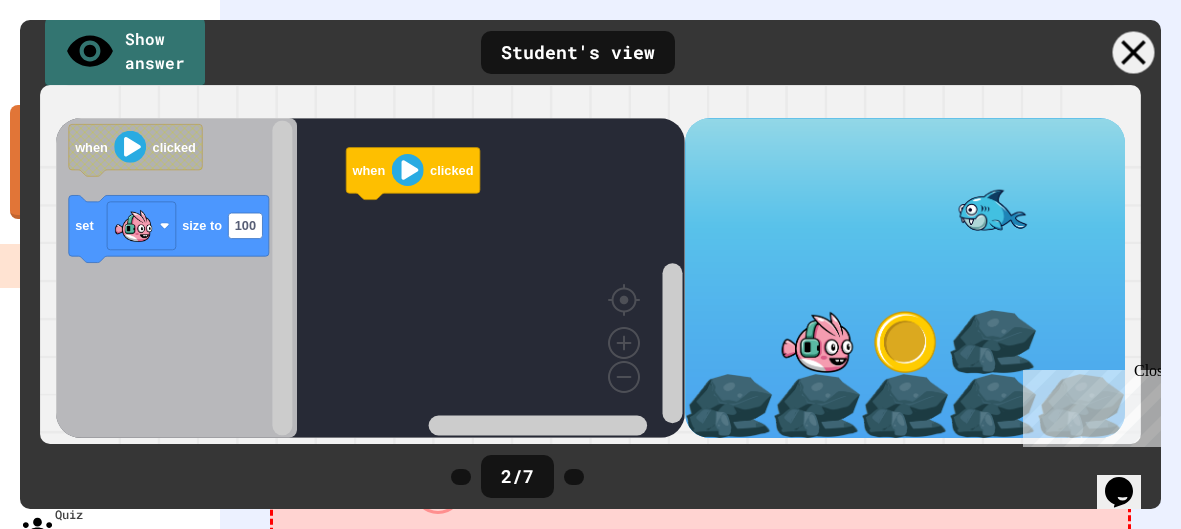 click at bounding box center (1134, 53) 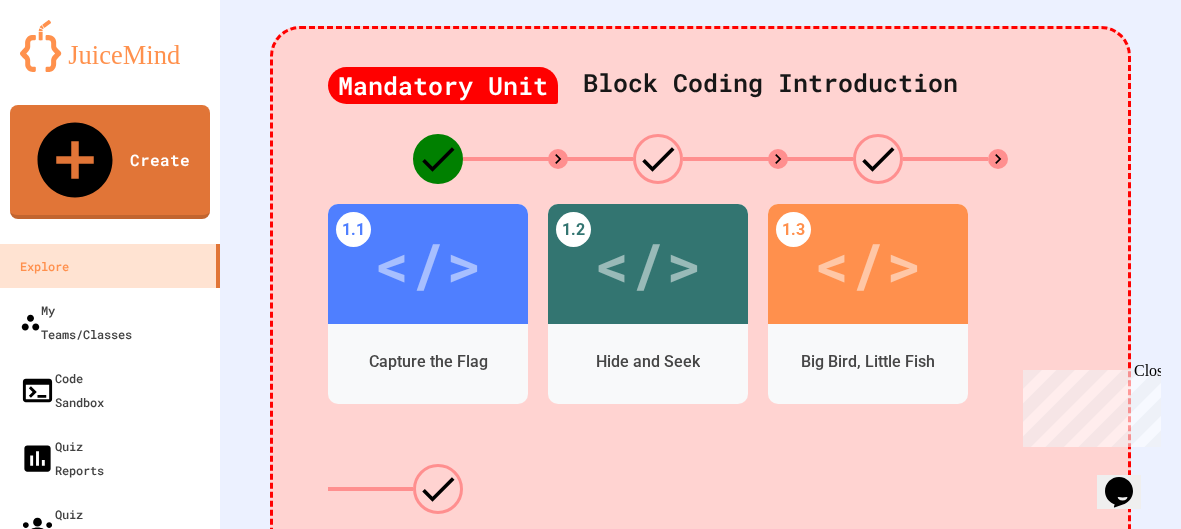 click 